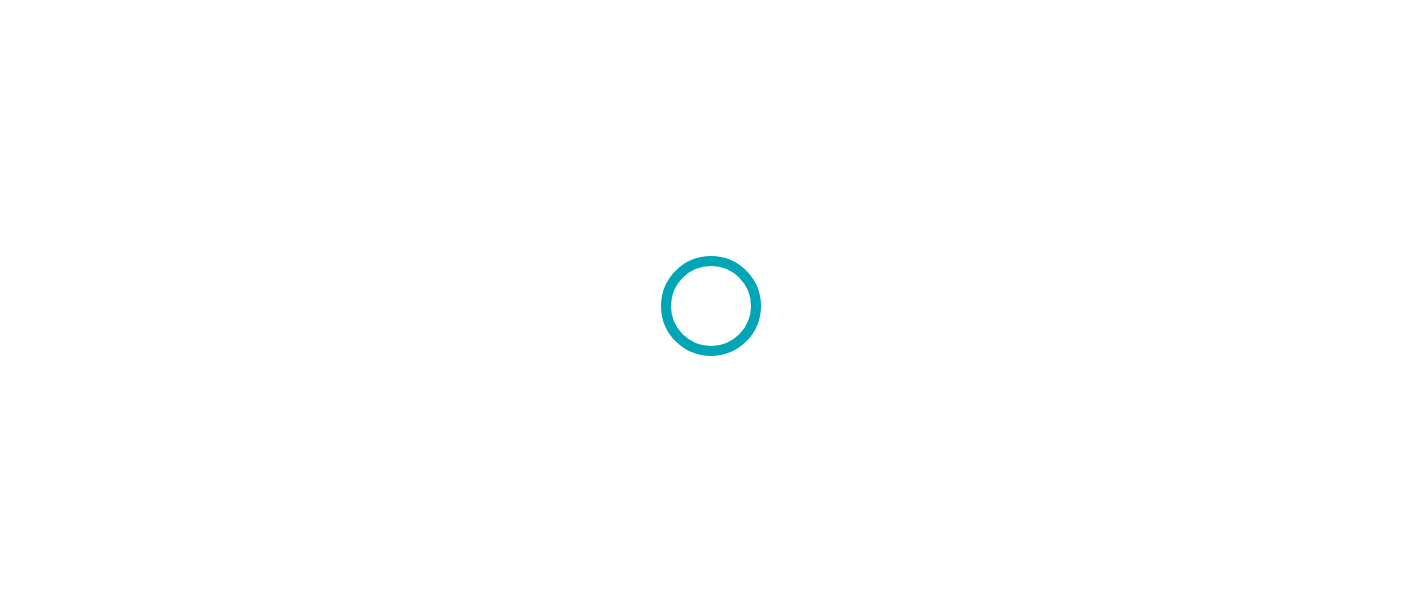 scroll, scrollTop: 0, scrollLeft: 0, axis: both 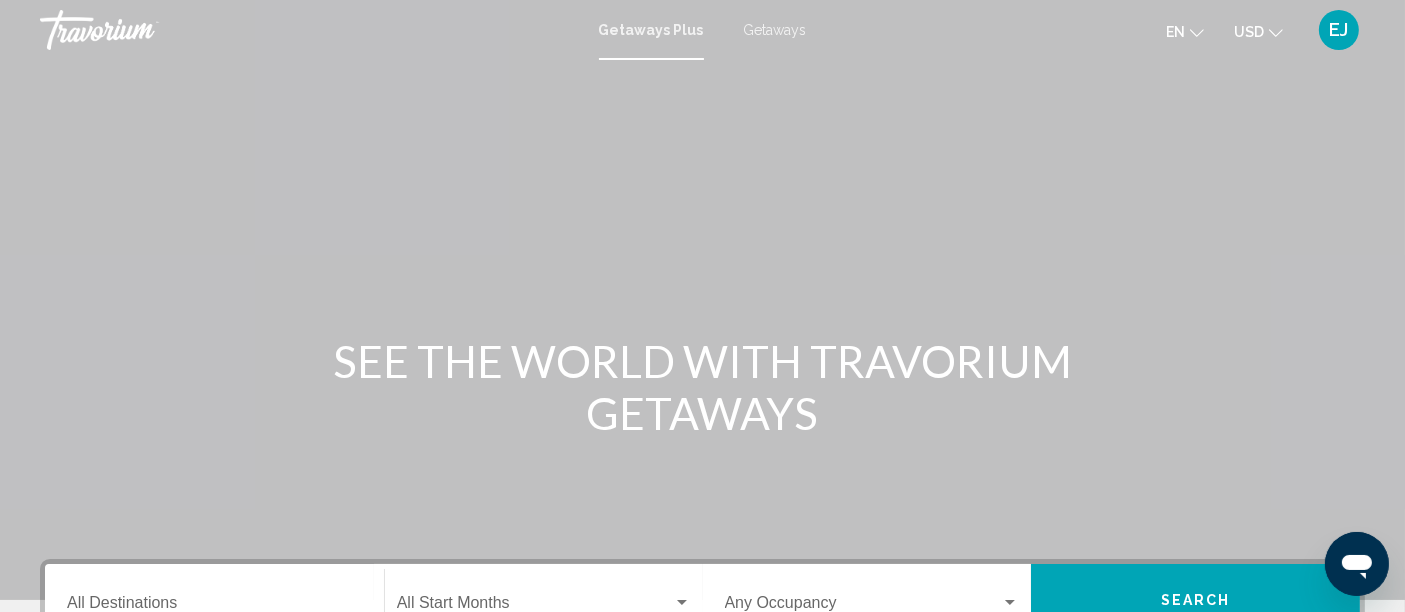 click on "Getaways" at bounding box center (775, 30) 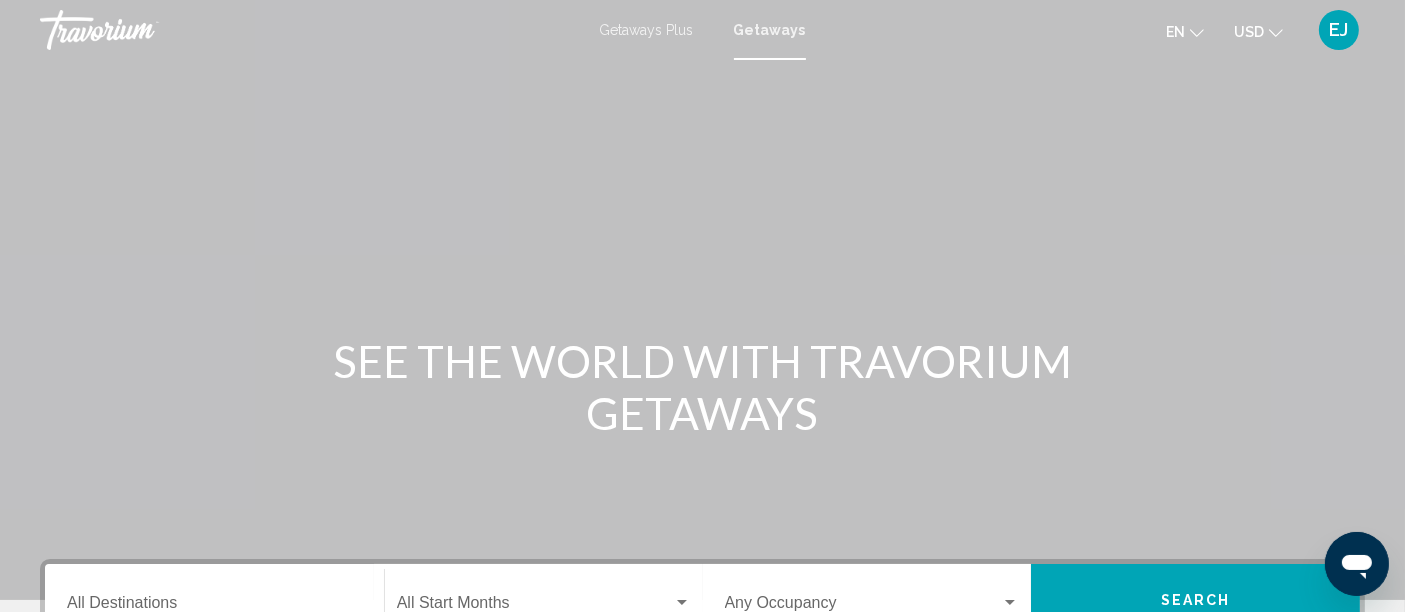 click on "Getaways Plus" at bounding box center (647, 30) 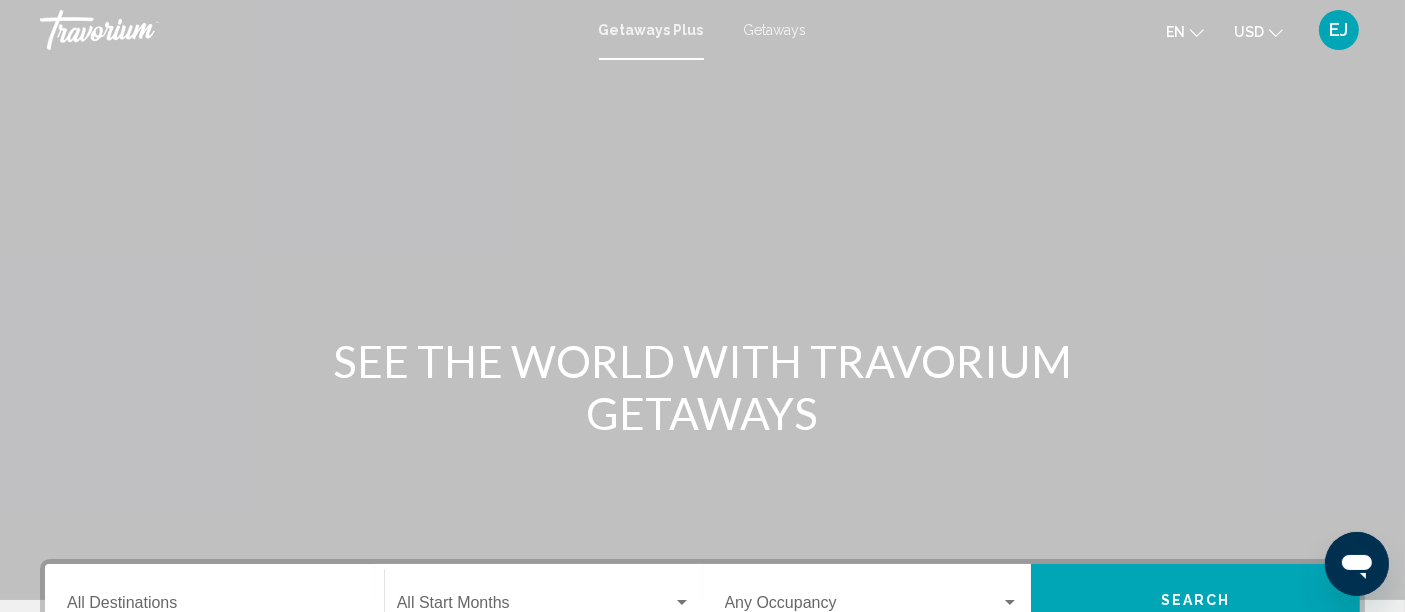 drag, startPoint x: 1270, startPoint y: 18, endPoint x: 1280, endPoint y: 16, distance: 10.198039 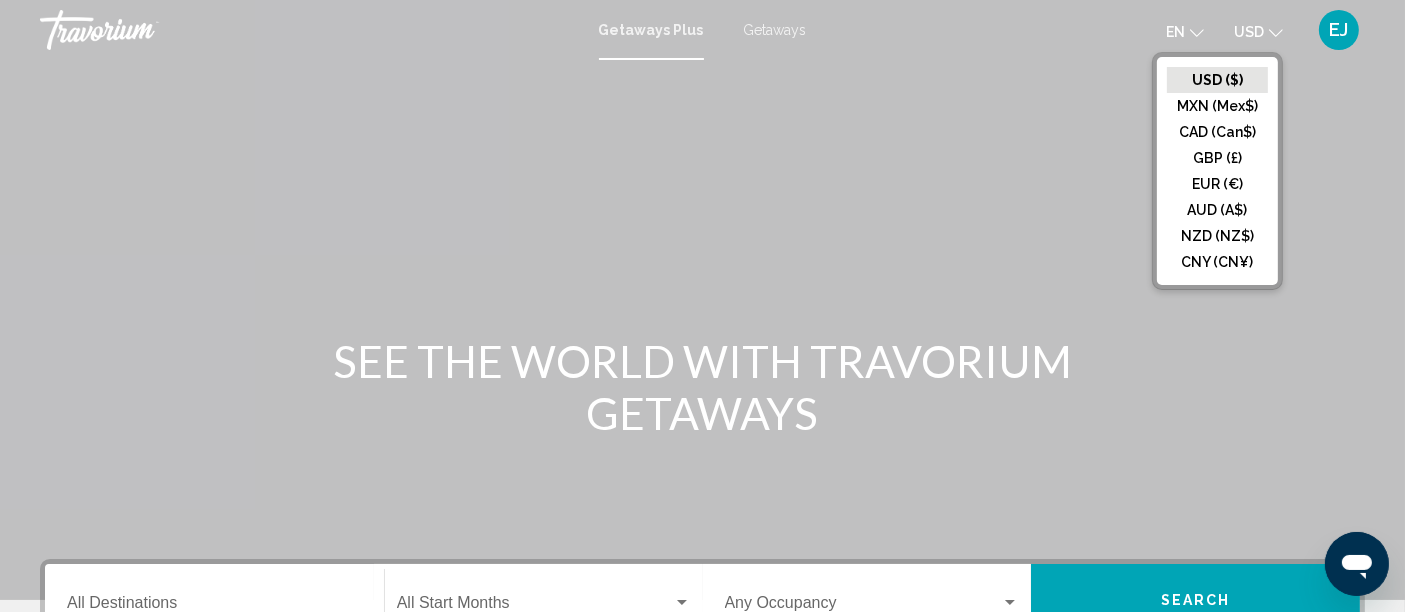 click on "CAD (Can$)" 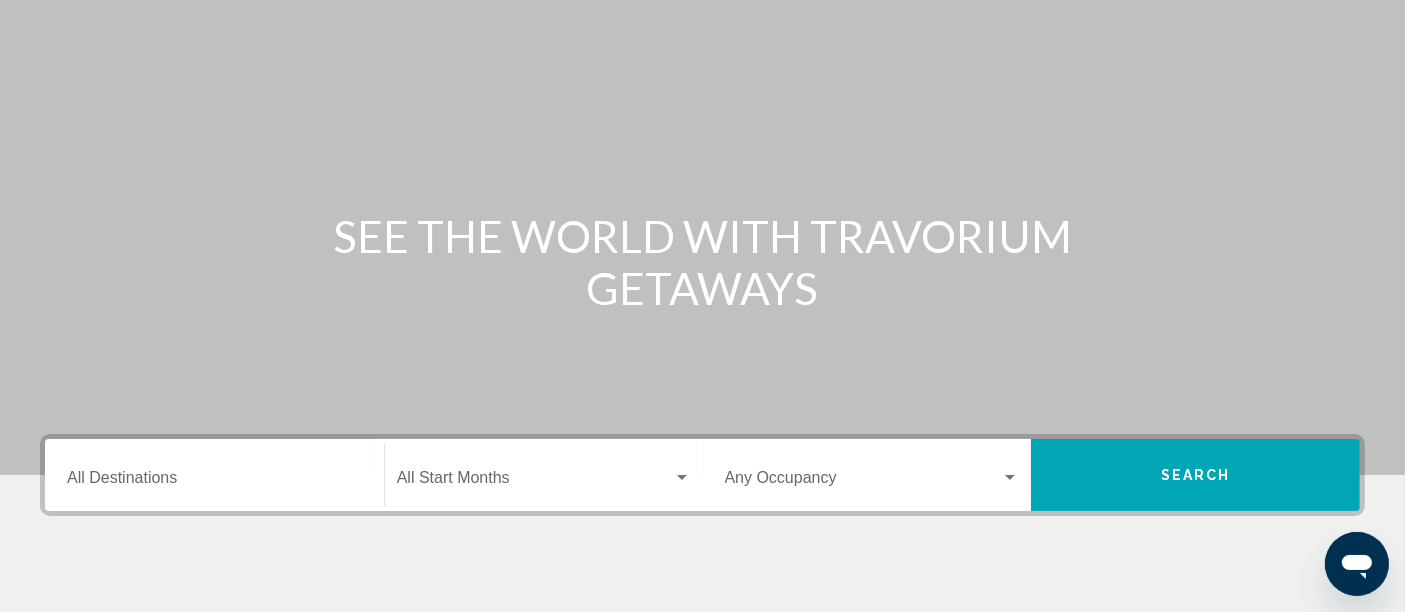 scroll, scrollTop: 0, scrollLeft: 0, axis: both 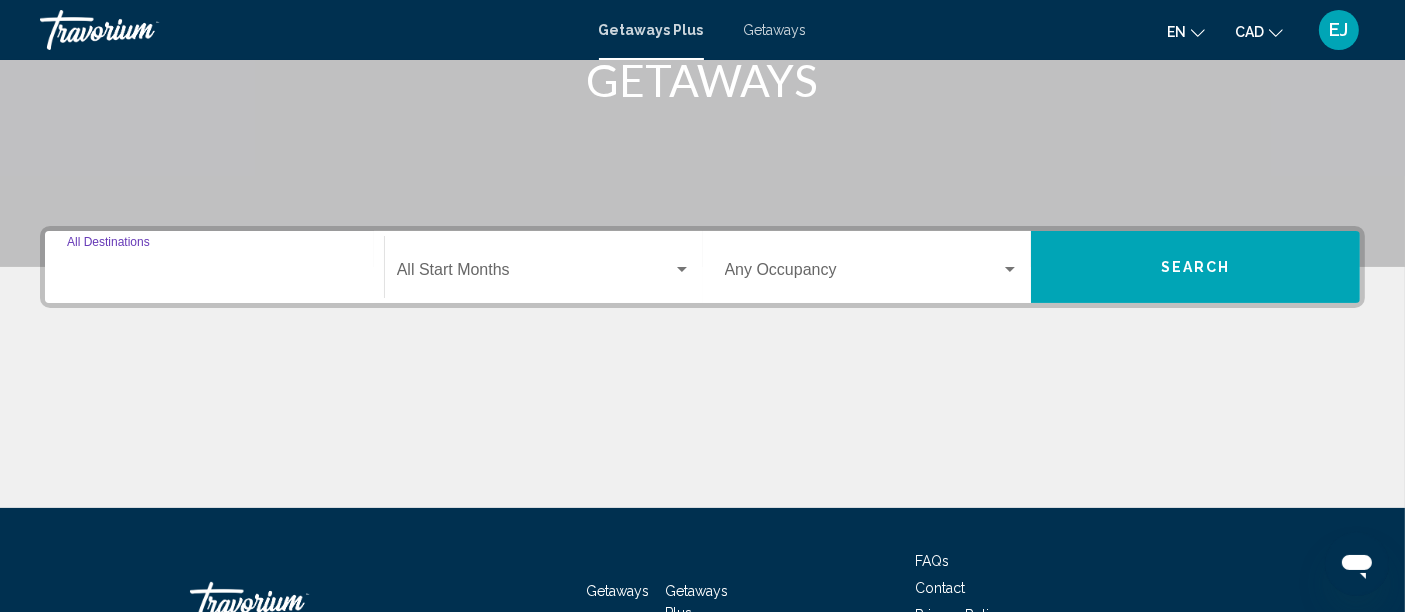 click on "Destination All Destinations" at bounding box center [214, 274] 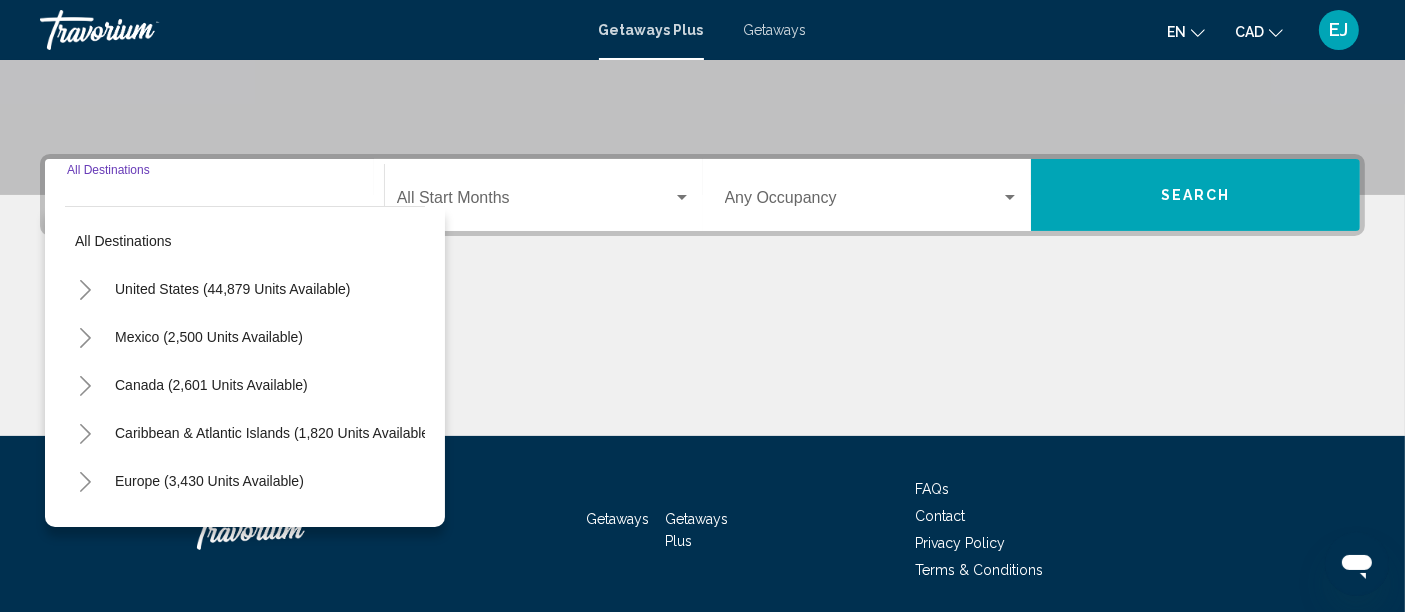 scroll, scrollTop: 471, scrollLeft: 0, axis: vertical 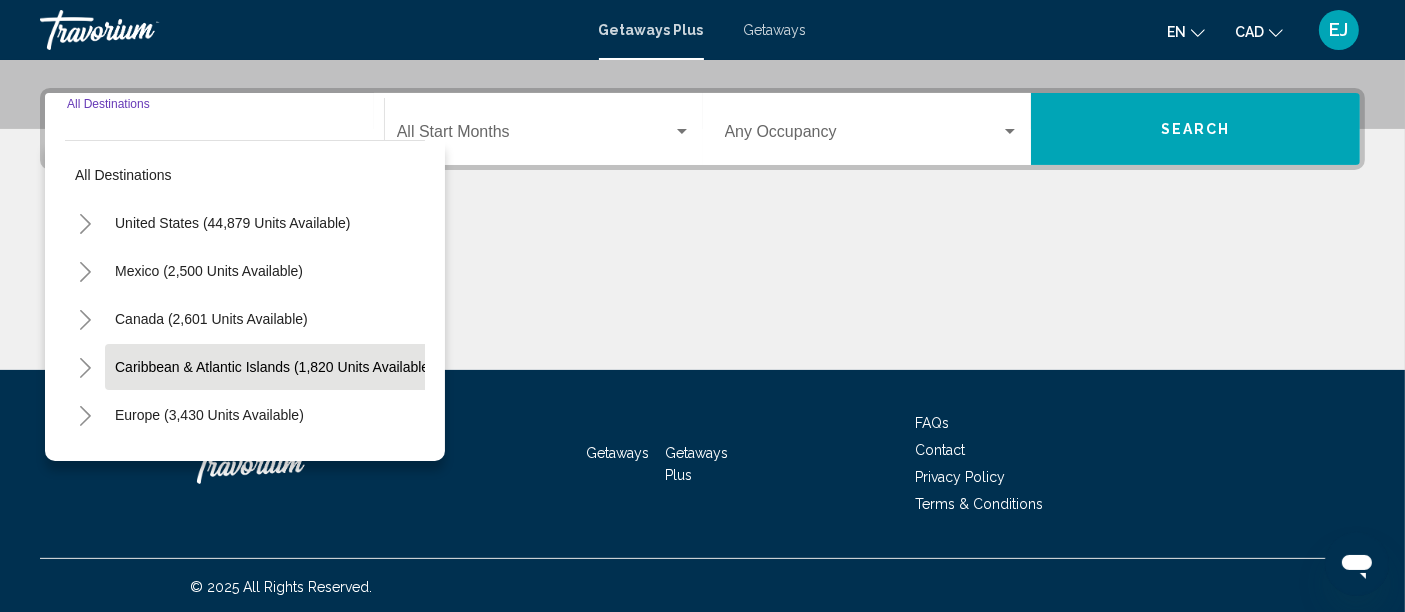 click on "Caribbean & Atlantic Islands (1,820 units available)" at bounding box center (209, 415) 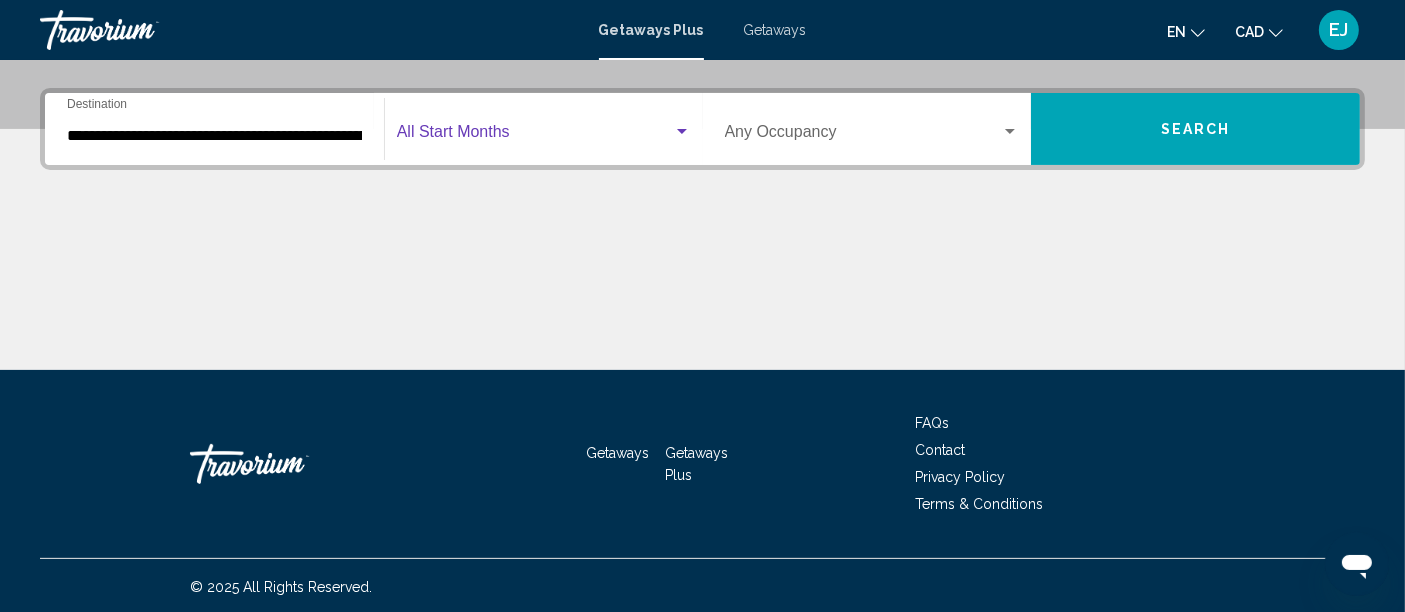 click at bounding box center (535, 136) 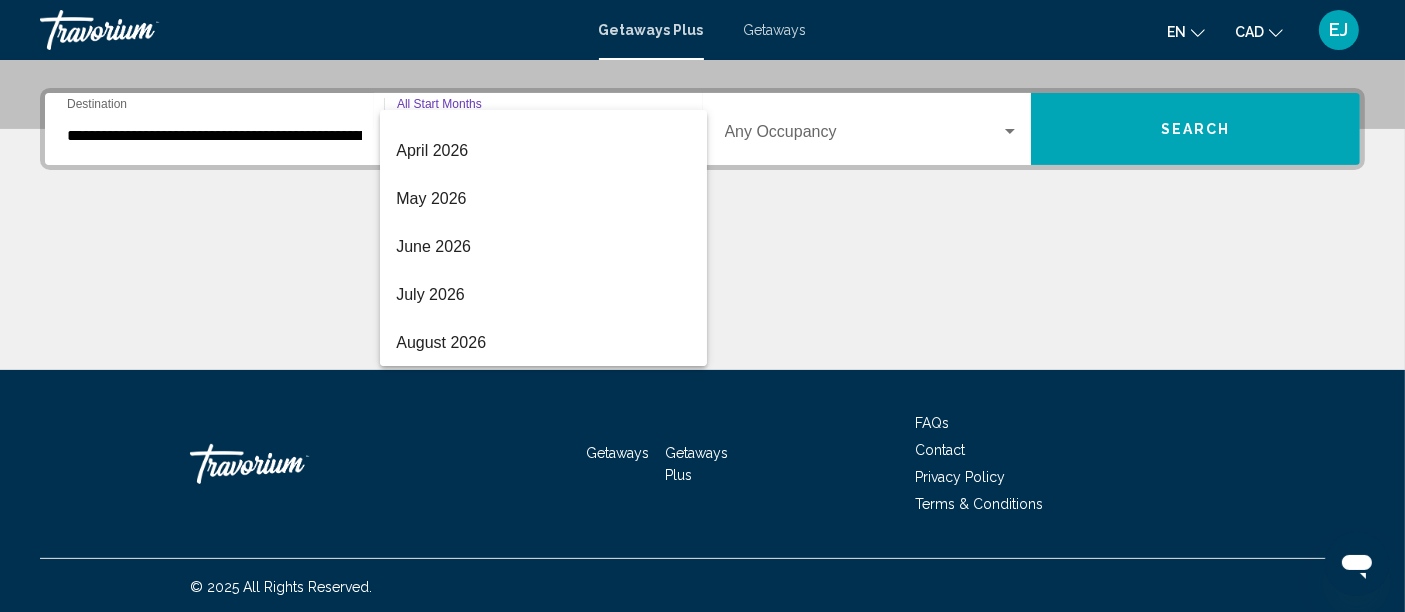 scroll, scrollTop: 0, scrollLeft: 0, axis: both 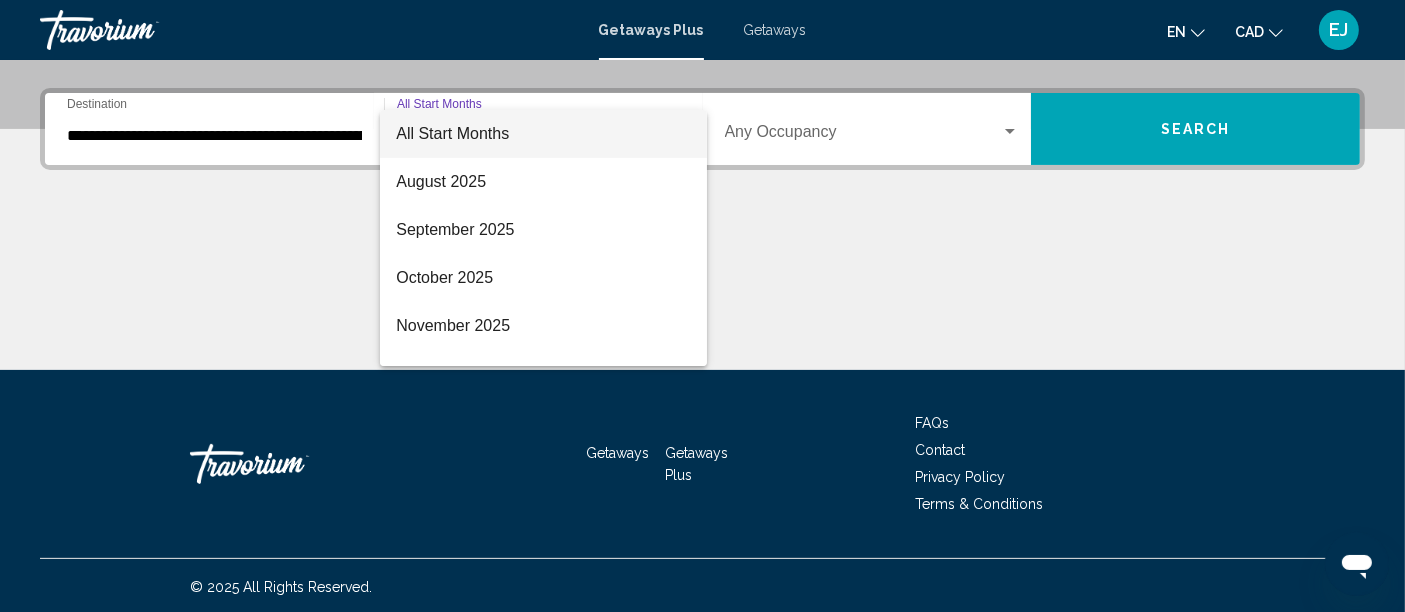 drag, startPoint x: 952, startPoint y: 235, endPoint x: 1030, endPoint y: 183, distance: 93.74433 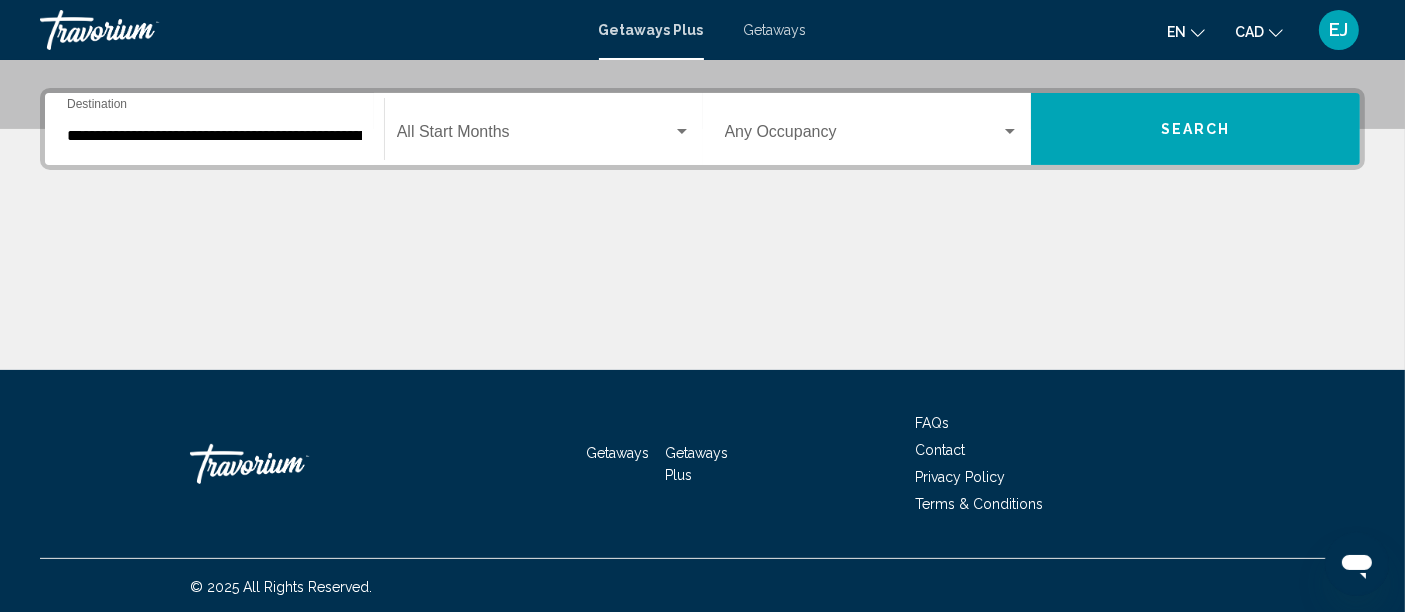 click on "Search" at bounding box center (1195, 129) 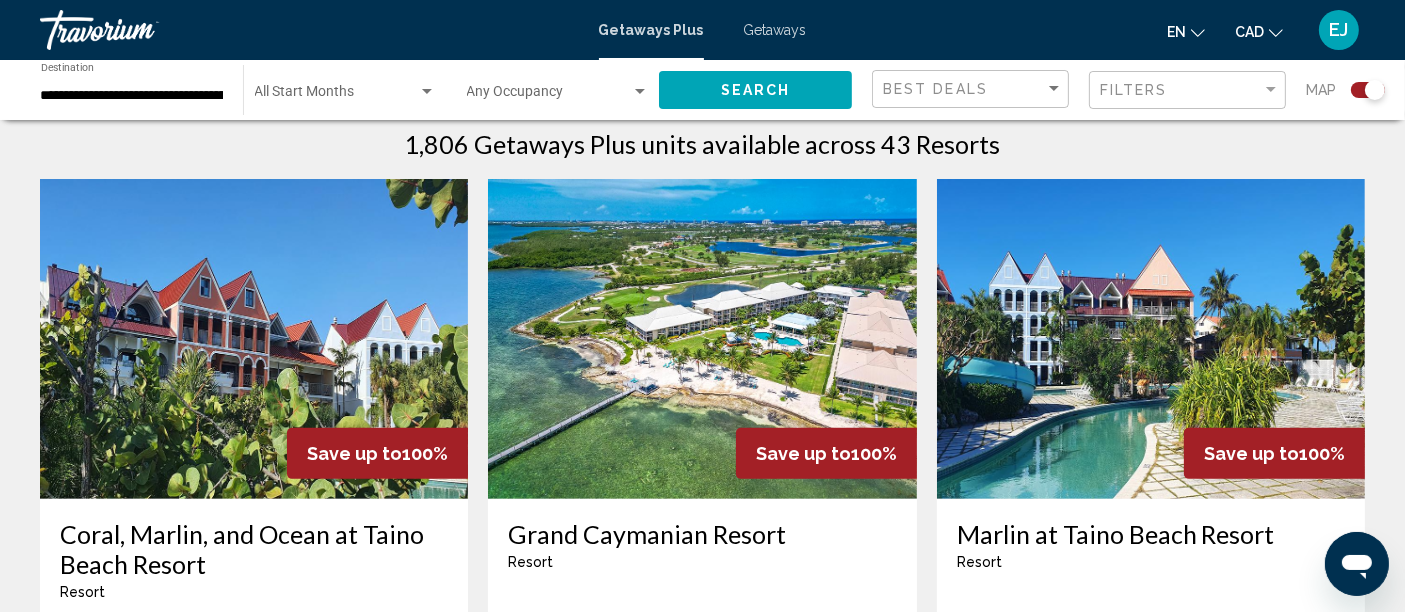 scroll, scrollTop: 555, scrollLeft: 0, axis: vertical 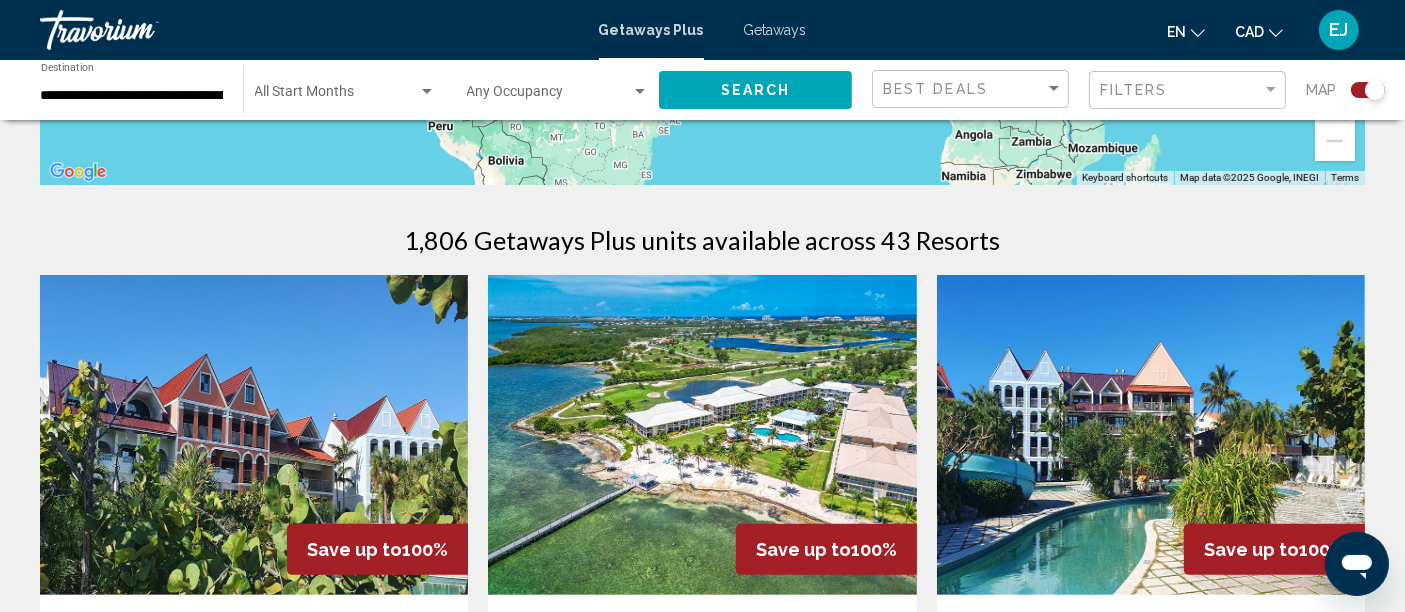 click on "Start Month All Start Months" 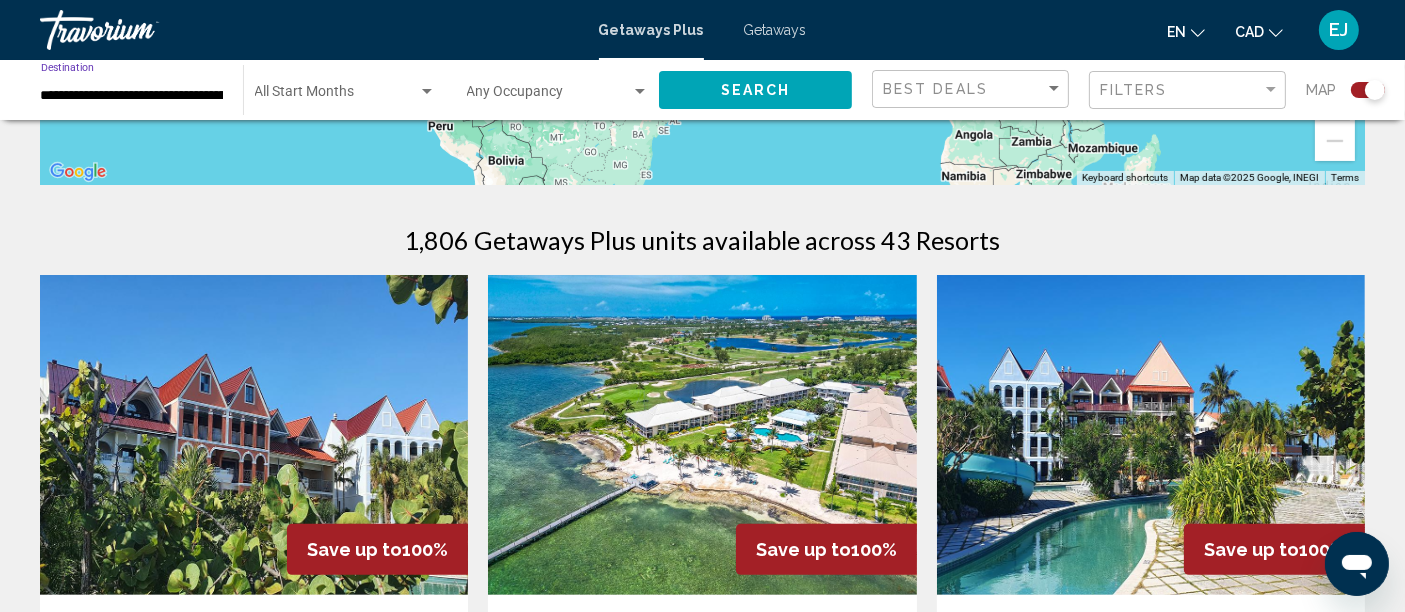 click on "**********" at bounding box center (132, 96) 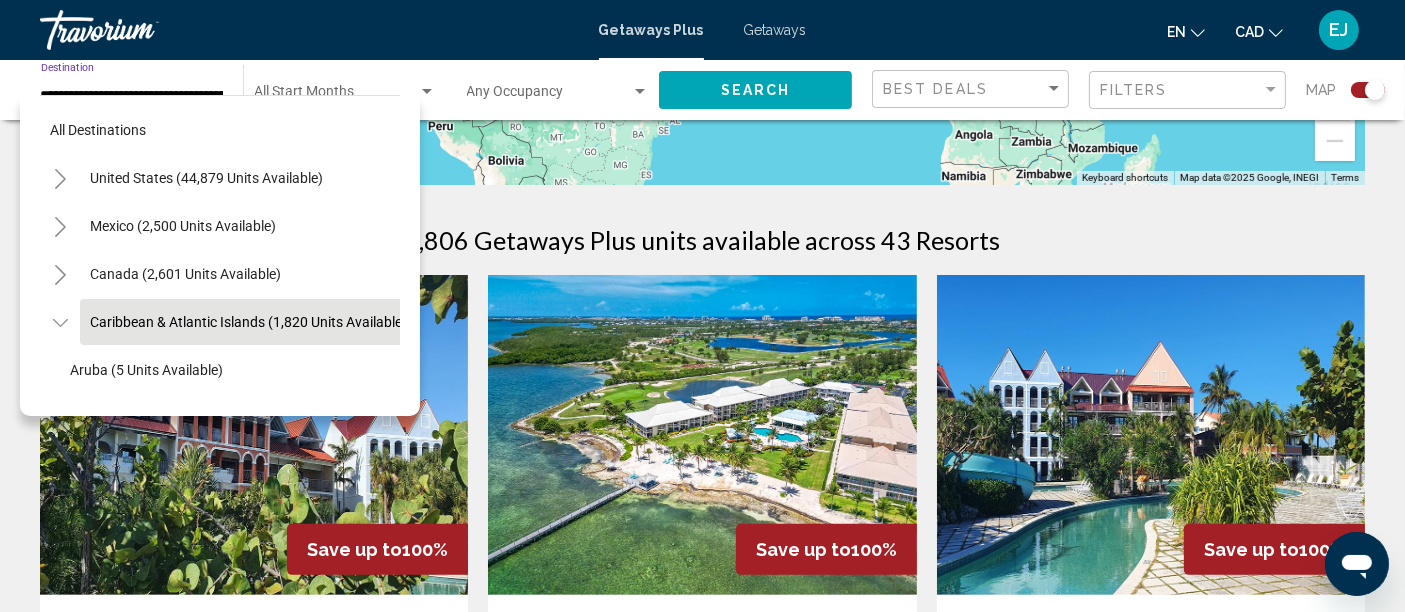 scroll, scrollTop: 79, scrollLeft: 34, axis: both 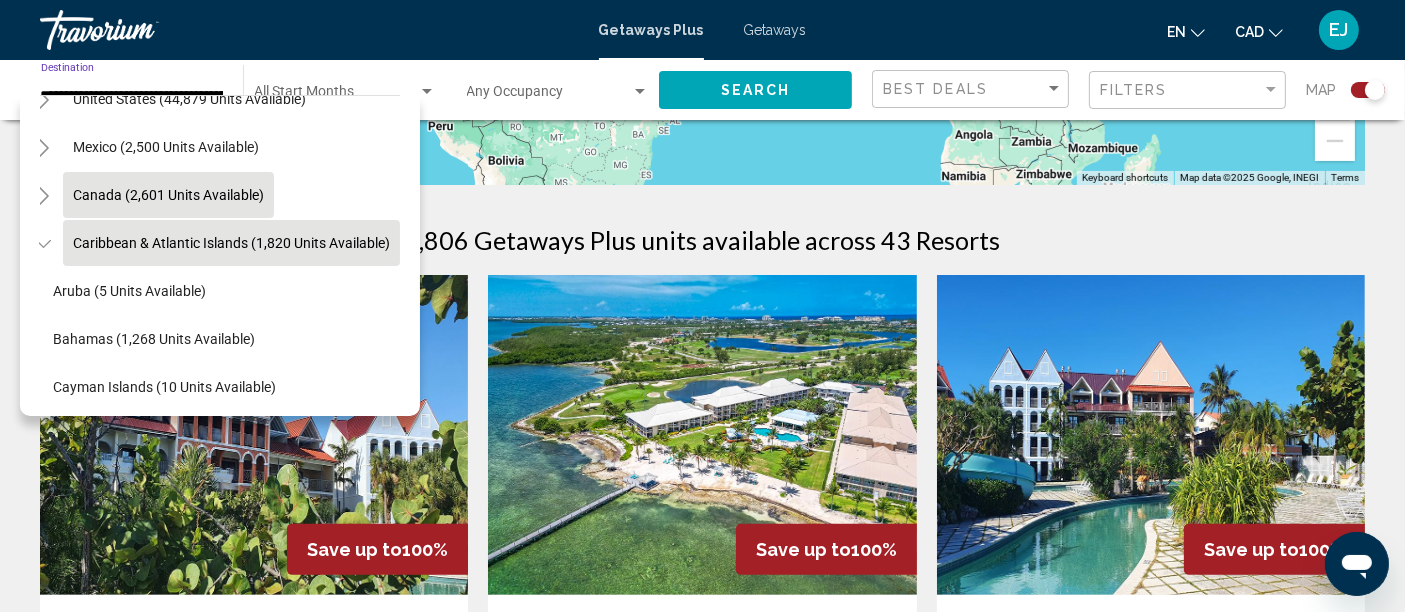 click on "Canada (2,601 units available)" at bounding box center (231, 243) 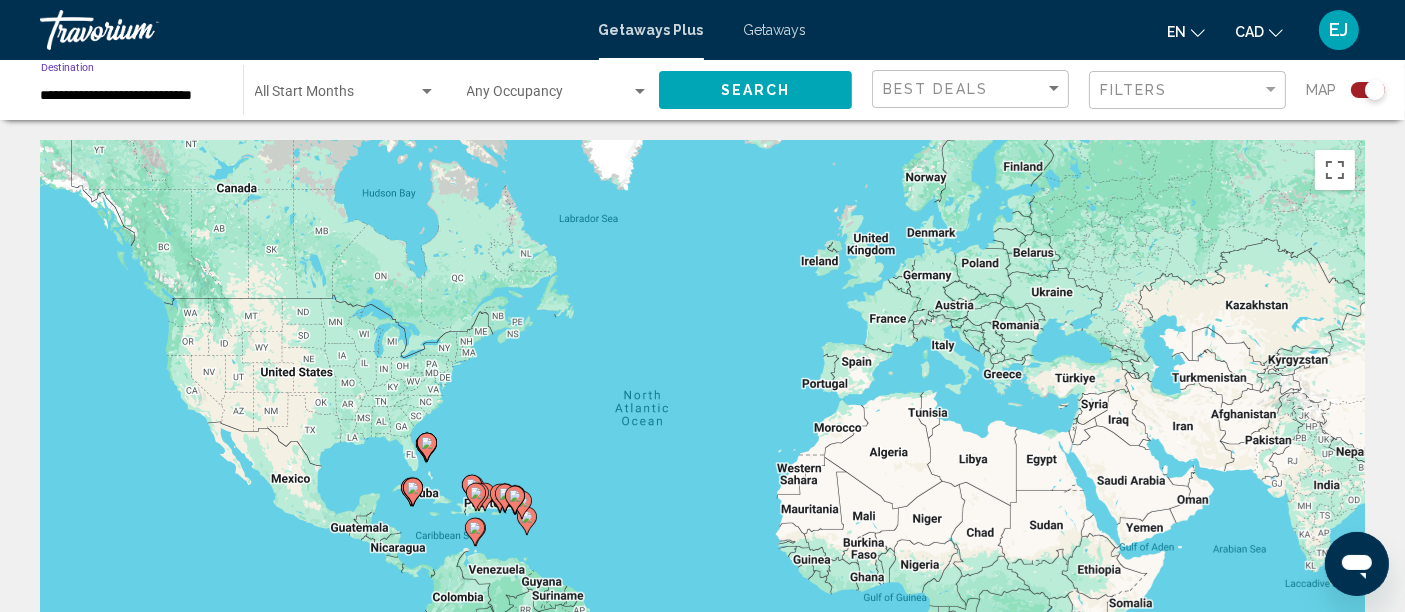 scroll, scrollTop: 0, scrollLeft: 0, axis: both 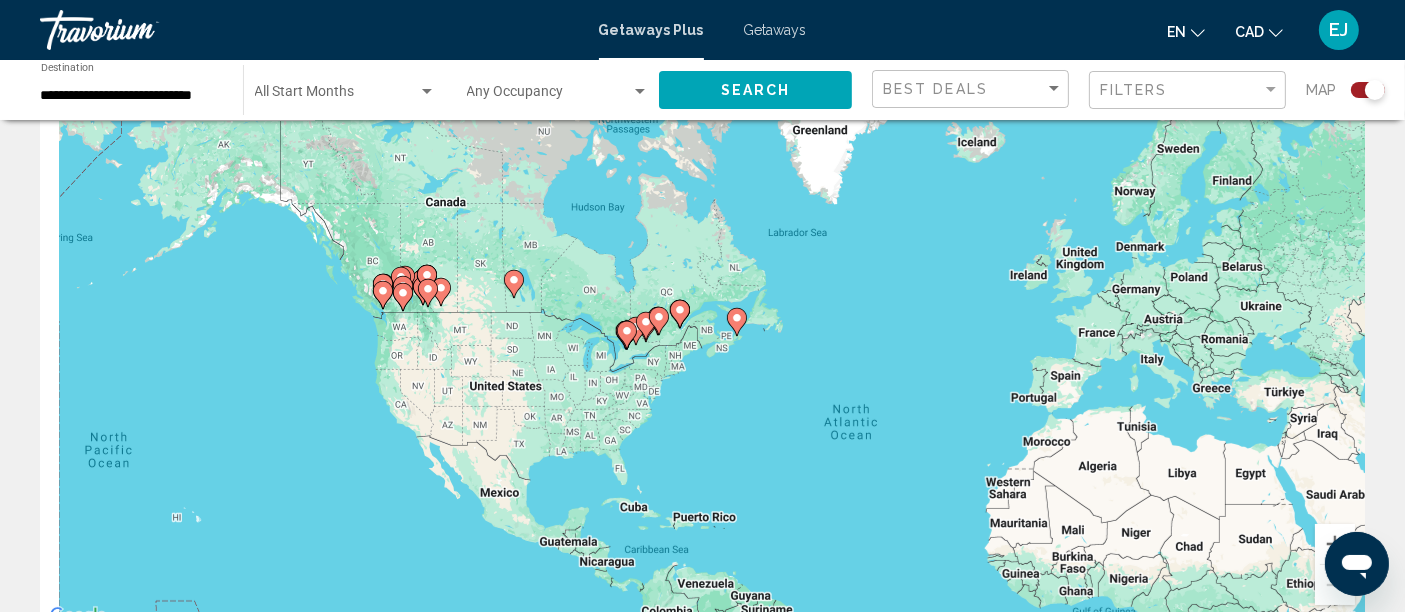 drag, startPoint x: 231, startPoint y: 252, endPoint x: 444, endPoint y: 392, distance: 254.89017 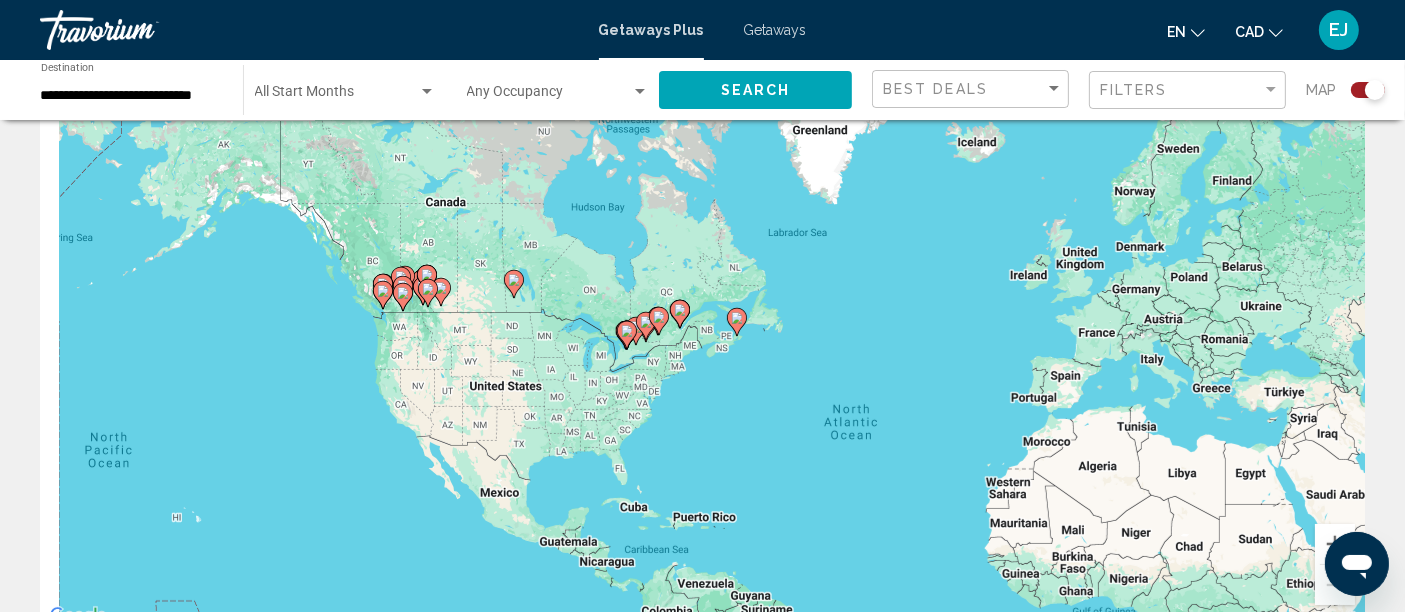 click on "To activate drag with keyboard, press Alt + Enter. Once in keyboard drag state, use the arrow keys to move the marker. To complete the drag, press the Enter key. To cancel, press Escape." at bounding box center [702, 329] 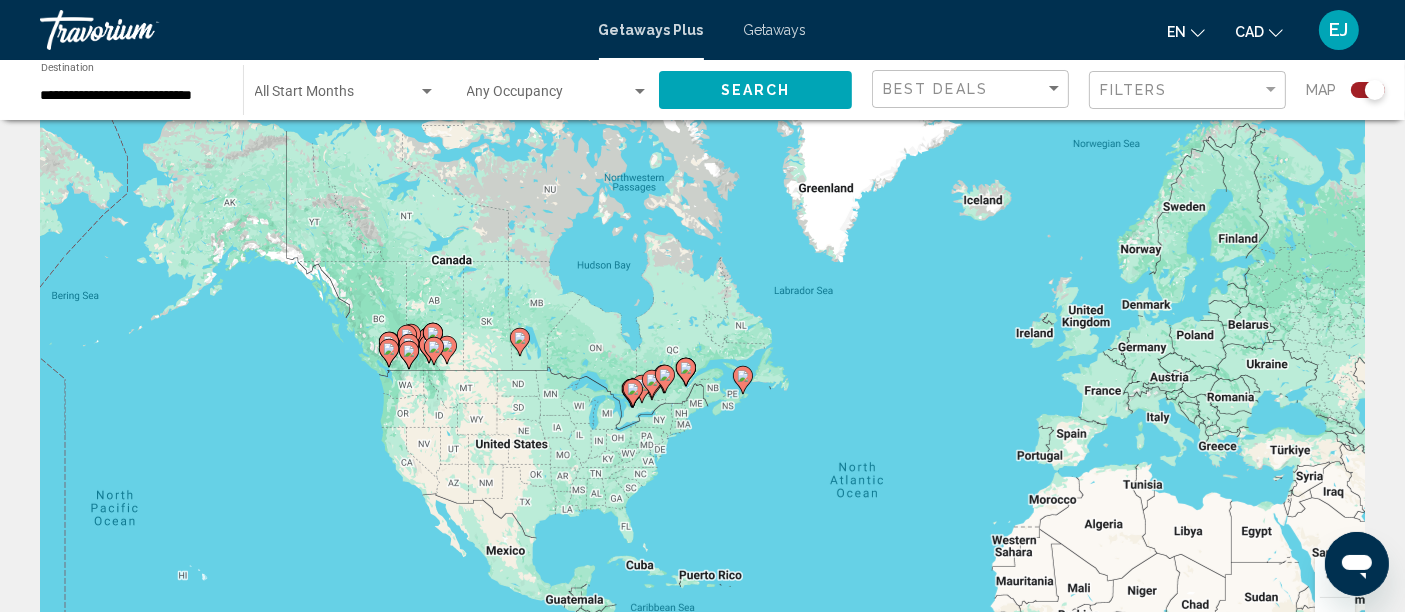 scroll, scrollTop: 111, scrollLeft: 0, axis: vertical 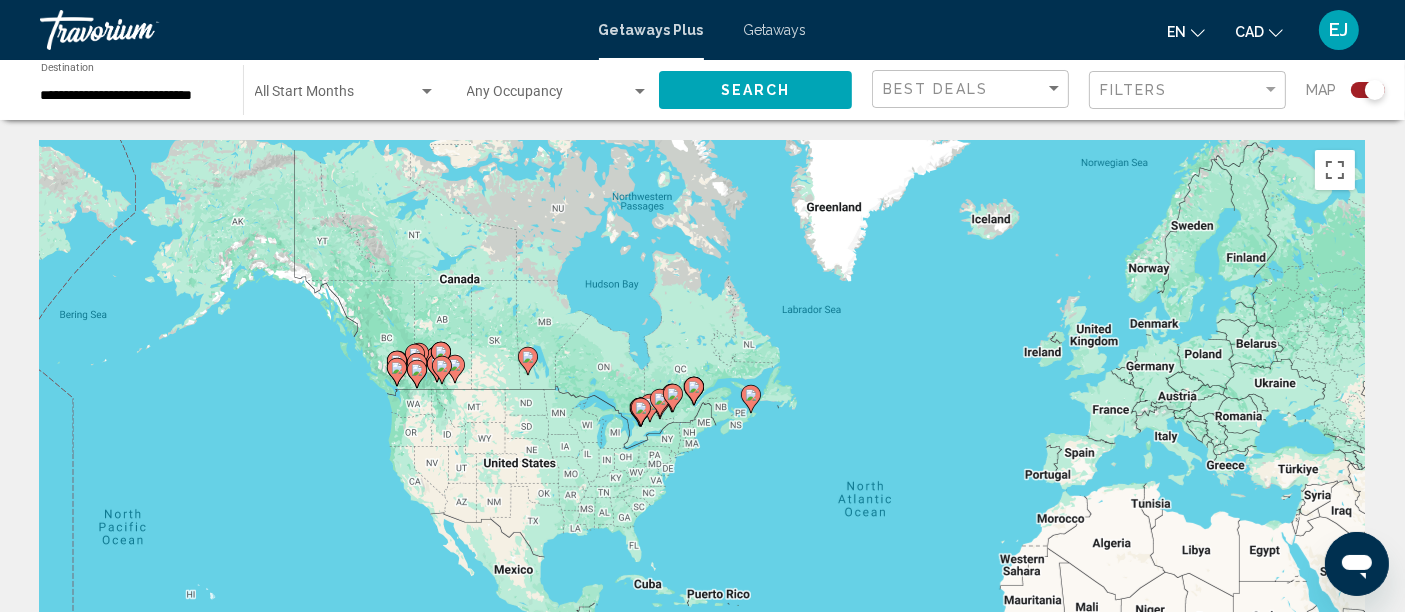 drag, startPoint x: 399, startPoint y: 378, endPoint x: 405, endPoint y: 328, distance: 50.358715 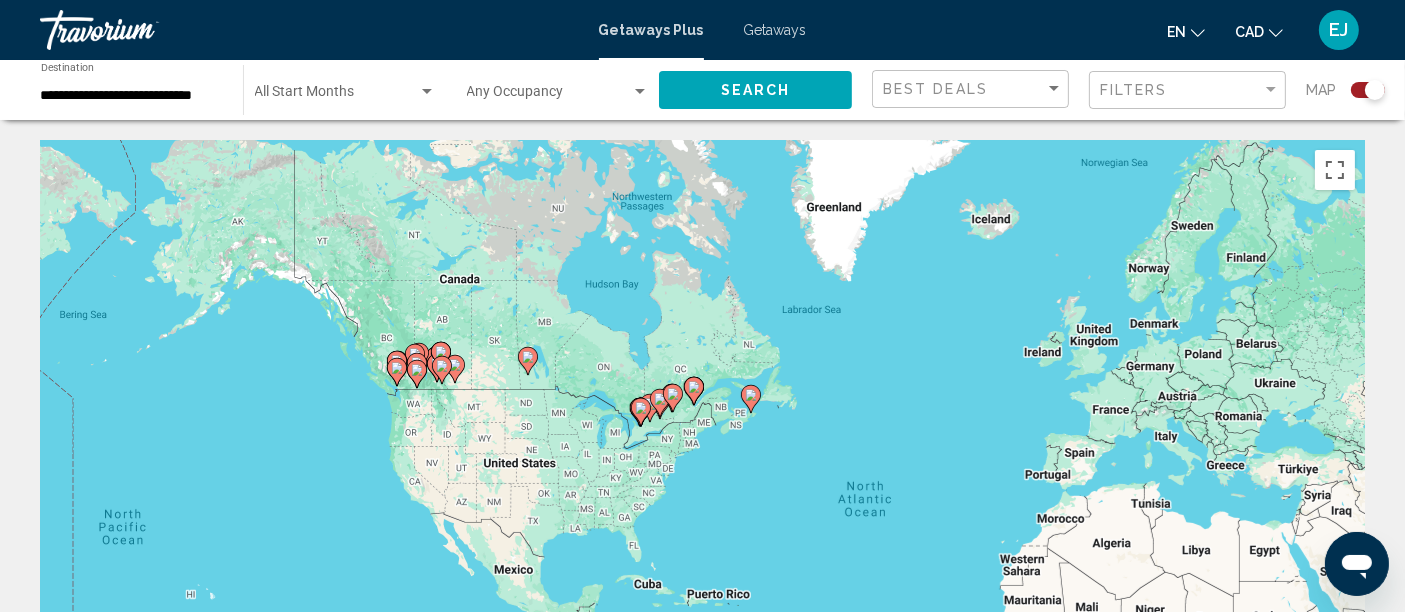 click 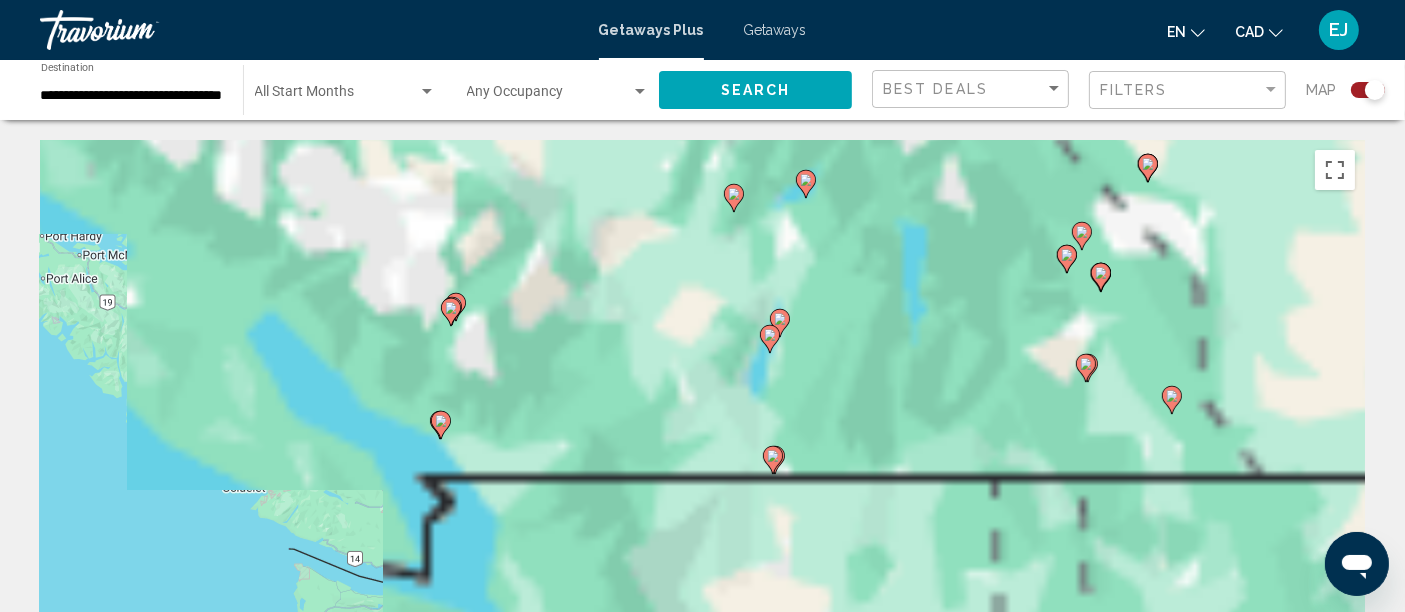drag, startPoint x: 850, startPoint y: 340, endPoint x: 585, endPoint y: 340, distance: 265 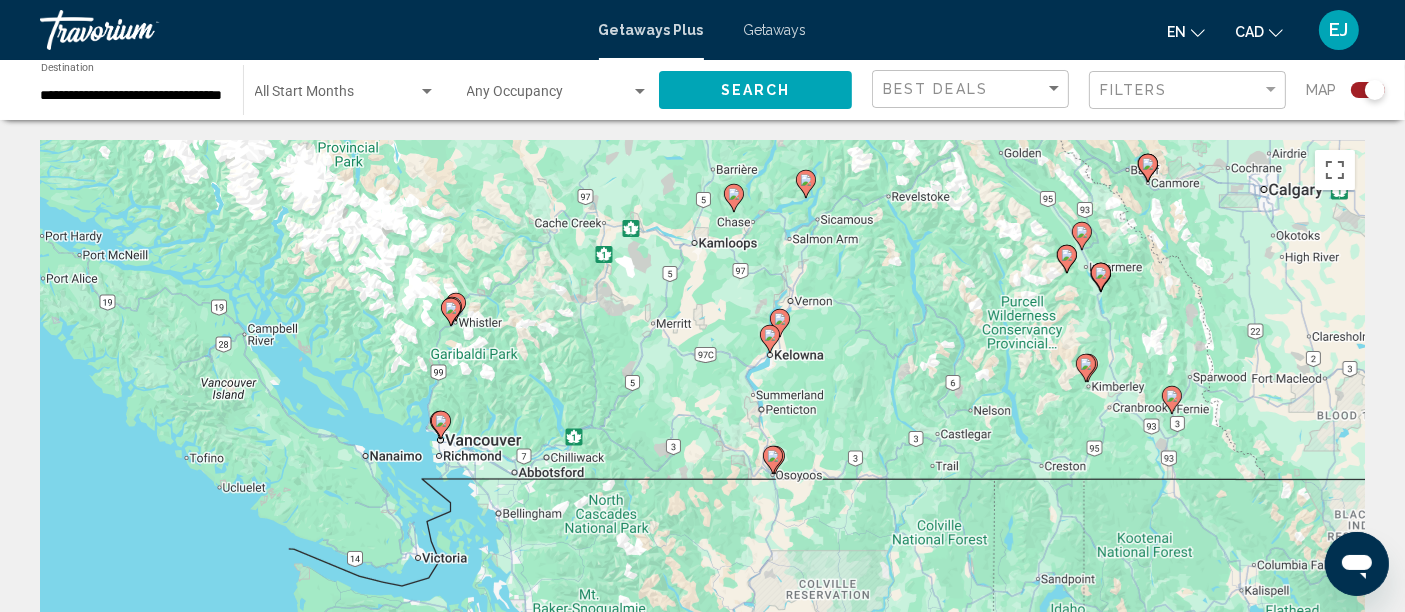 click 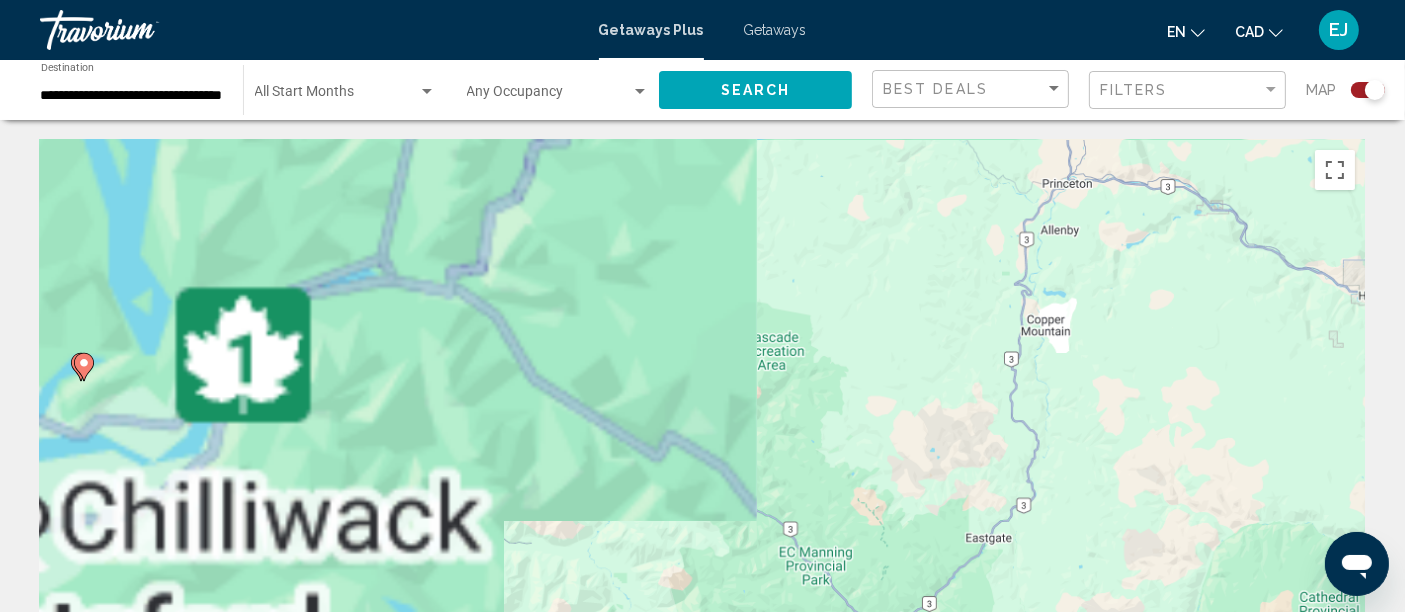 drag, startPoint x: 844, startPoint y: 332, endPoint x: 970, endPoint y: 281, distance: 135.93013 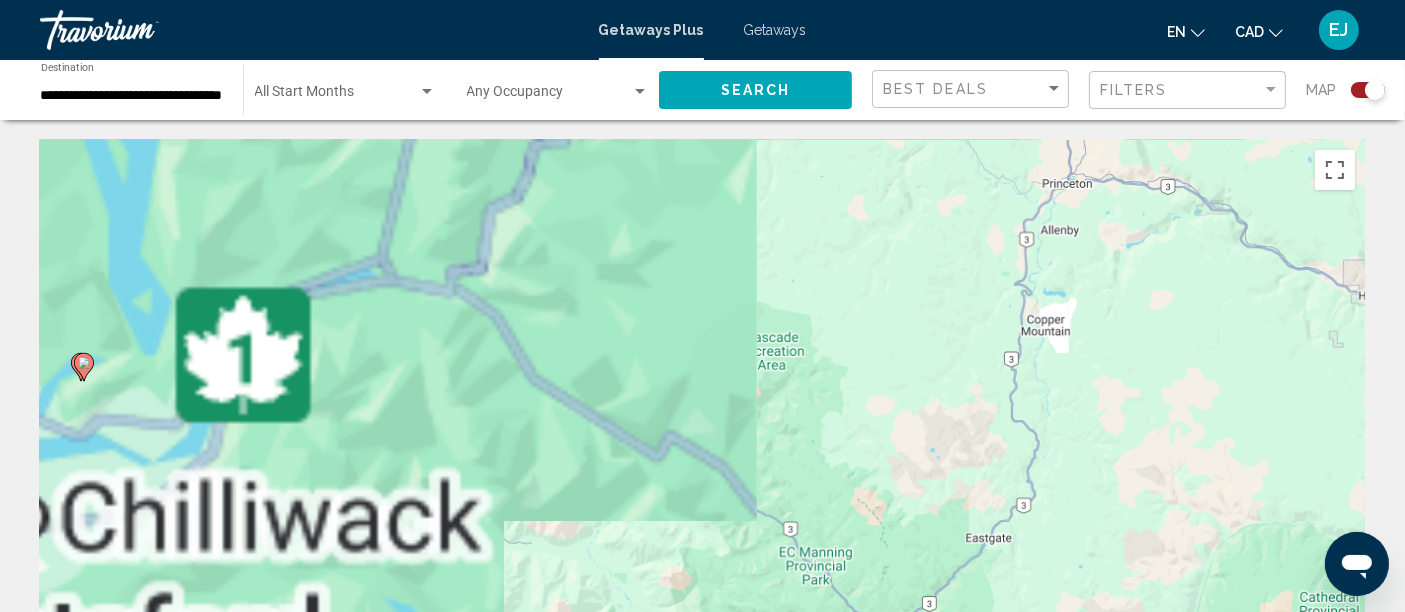 click on "To navigate, press the arrow keys. To activate drag with keyboard, press Alt + Enter. Once in keyboard drag state, use the arrow keys to move the marker. To complete the drag, press the Enter key. To cancel, press Escape." at bounding box center [702, 440] 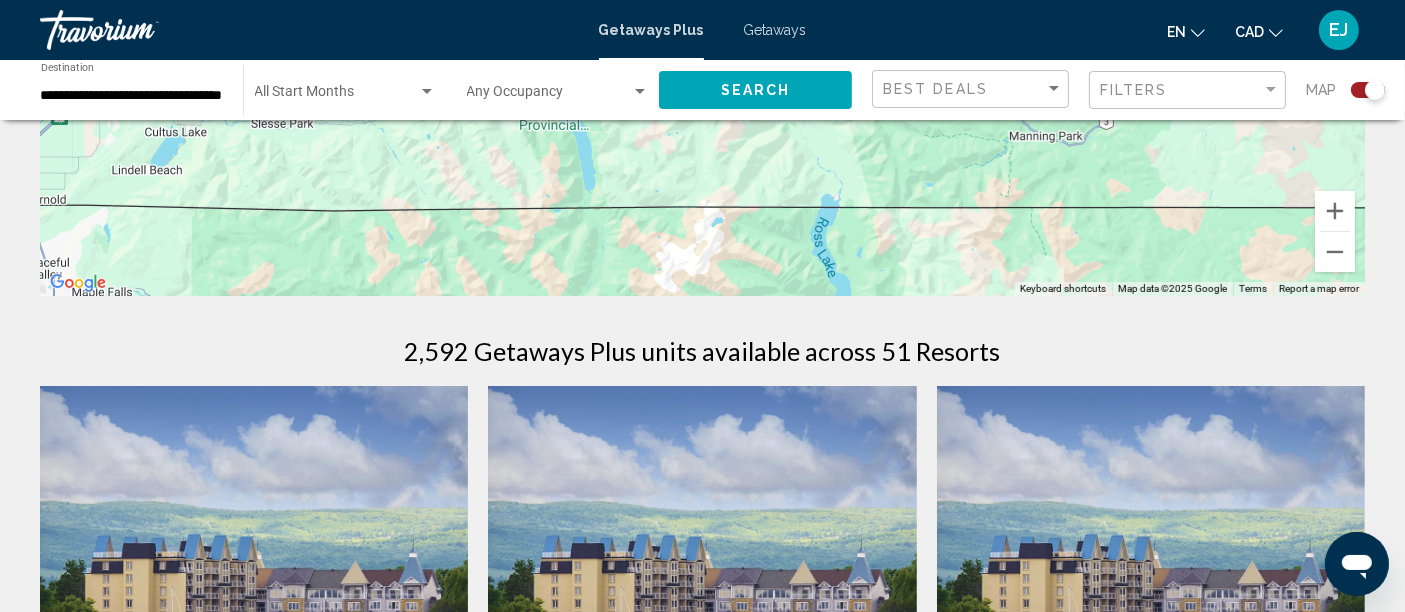 scroll, scrollTop: 0, scrollLeft: 0, axis: both 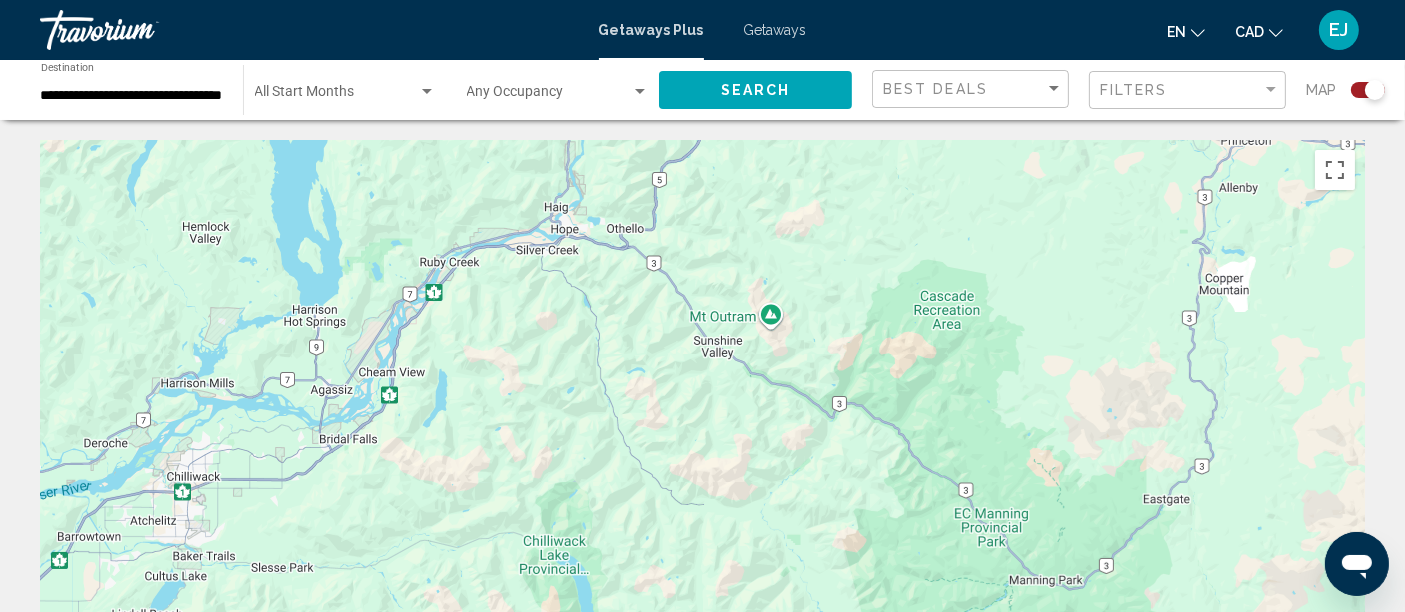 click on "**********" 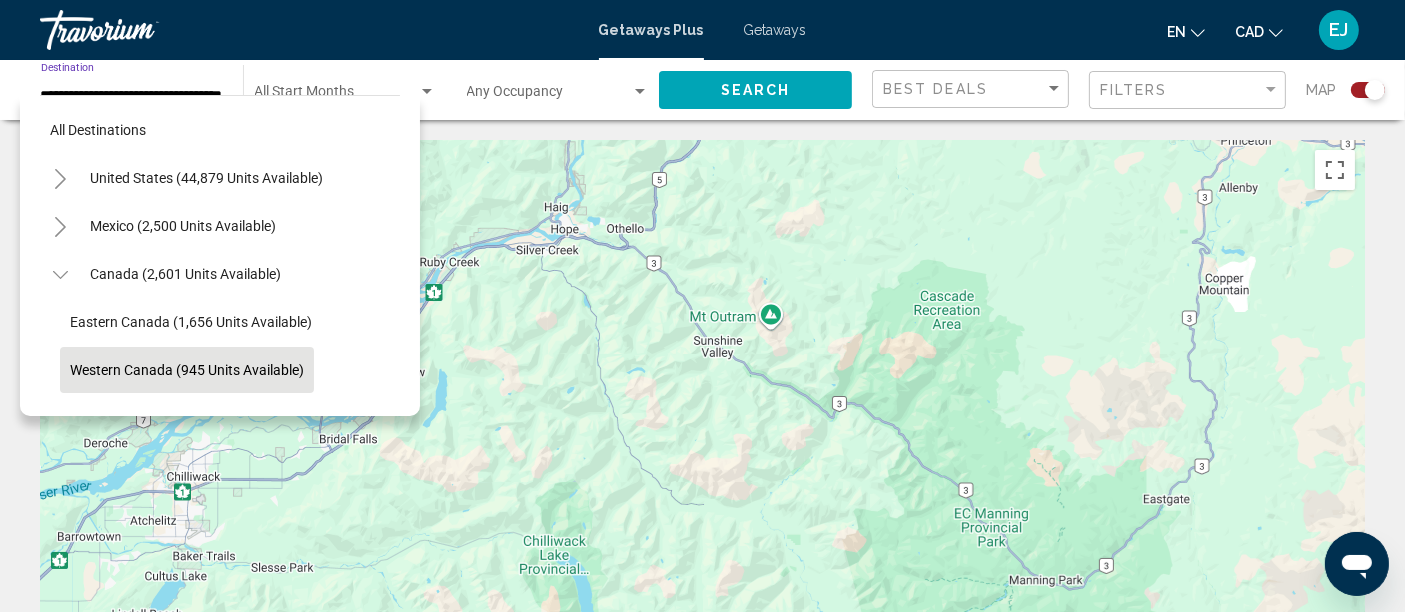 scroll, scrollTop: 0, scrollLeft: 49, axis: horizontal 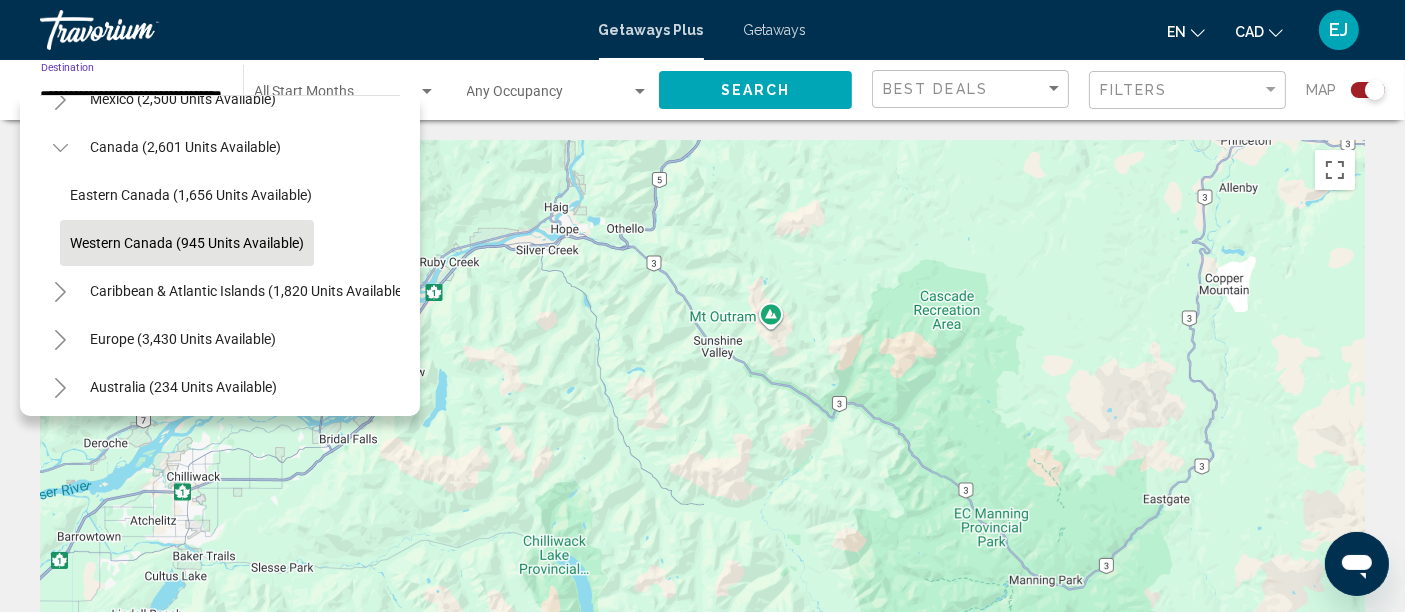 click on "← Move left → Move right ↑ Move up ↓ Move down + Zoom in - Zoom out Home Jump left by 75% End Jump right by 75% Page Up Jump up by 75% Page Down Jump down by 75% To activate drag with keyboard, press Alt + Enter. Once in keyboard drag state, use the arrow keys to move the marker. To complete the drag, press the Enter key. To cancel, press Escape. Keyboard shortcuts Map Data Map data ©2025 Google Map data ©2025 Google 5 km  Click to toggle between metric and imperial units Terms Report a map error 2,592 Getaways Plus units available across 51 Resorts Save up to  100%   Vitality Assurance Vacations  Resort  -  This is an adults only resort
[CITY], [PROVINCE], [POSTAL_CODE], [COUNTRY] From CA$964.48 CAD CA$0.00 CAD For 7 nights You save  CA$964.48 CAD   temp  2
Fitness Center View Resort    ( 83 units )  Save up to  100%   Vitality Assurance Vacations at [CITY]  Resort  -  This is an adults only resort From 2" at bounding box center (702, 1945) 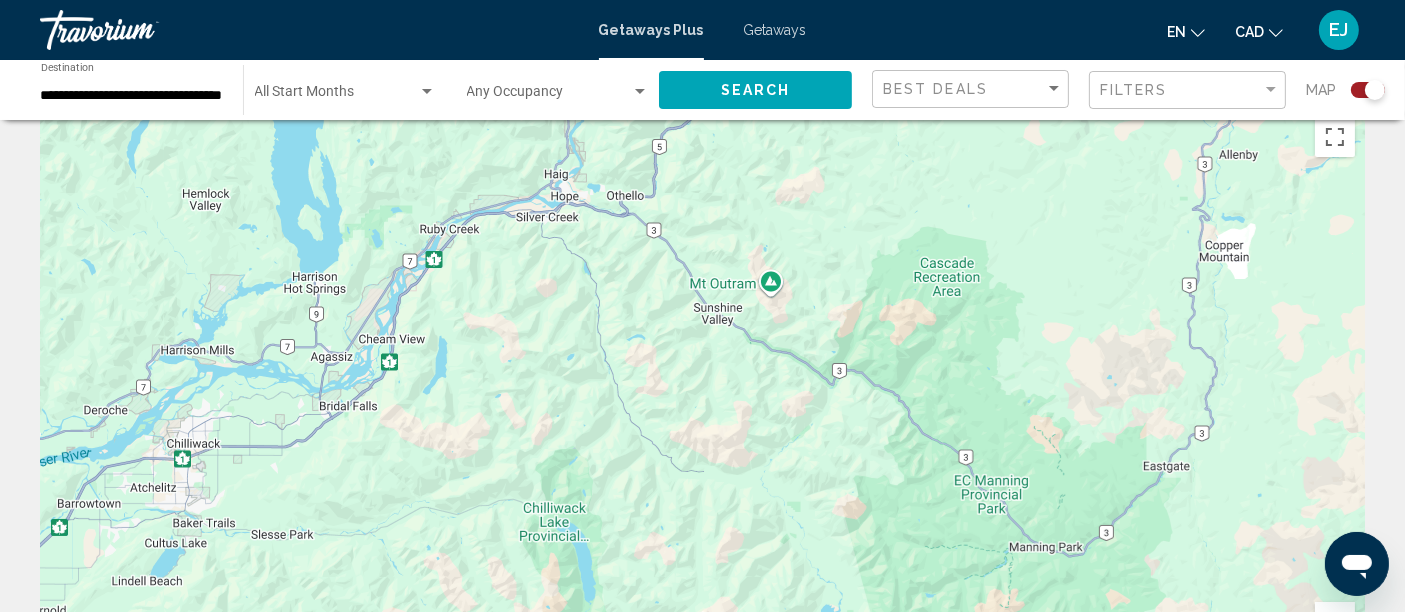 scroll, scrollTop: 0, scrollLeft: 0, axis: both 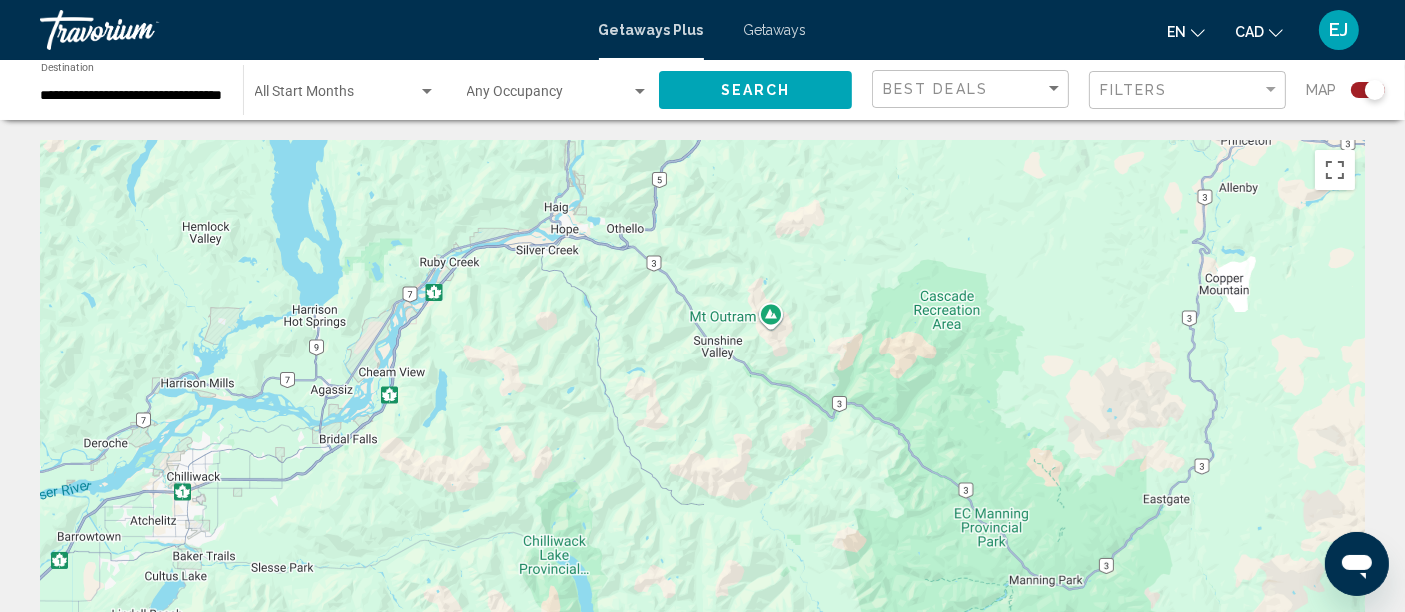 click on "**********" at bounding box center (132, 96) 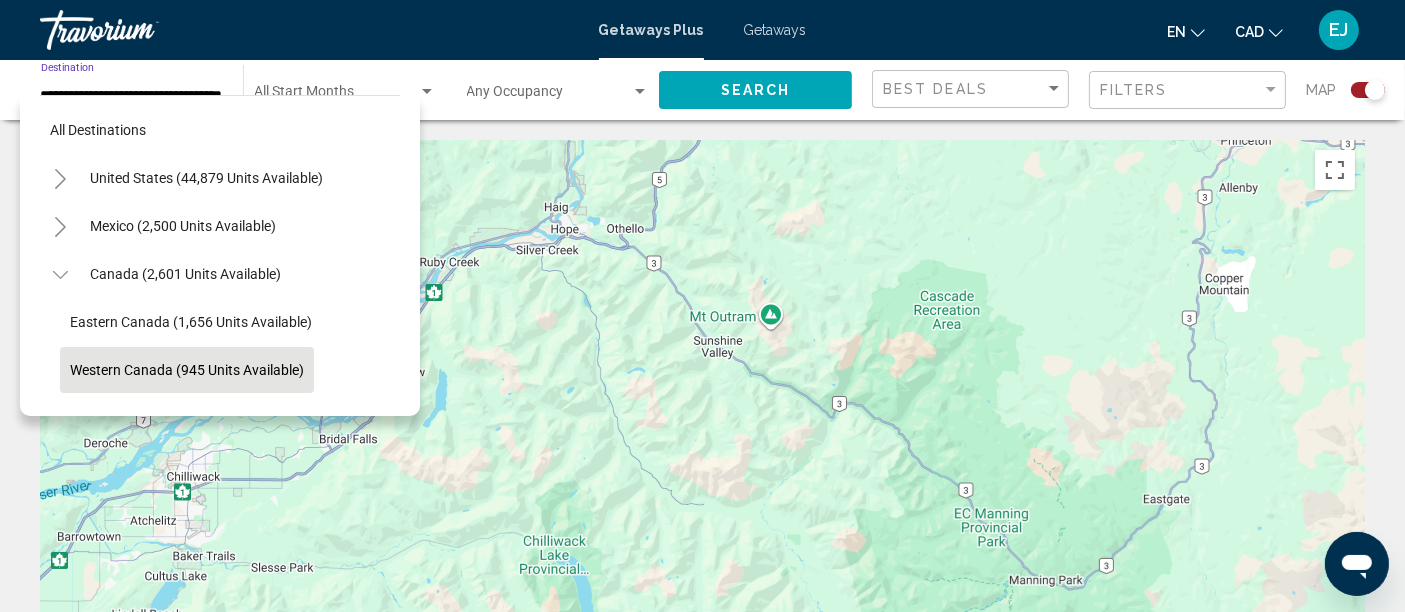 scroll, scrollTop: 127, scrollLeft: 0, axis: vertical 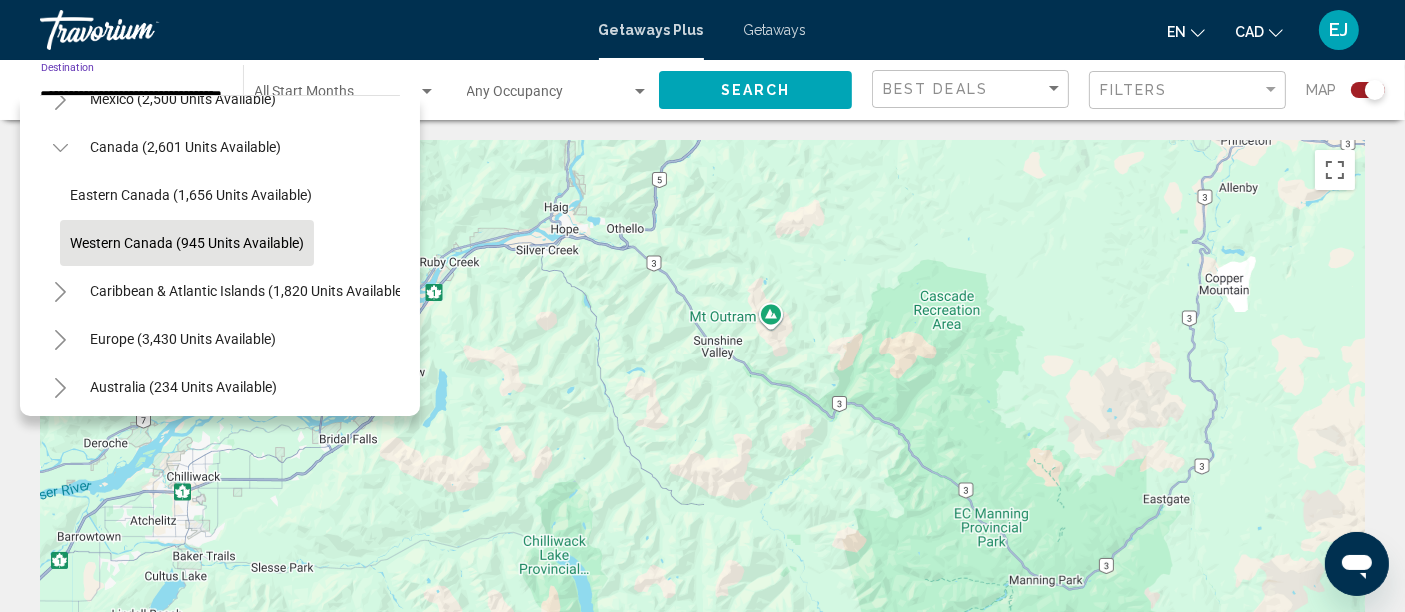 click 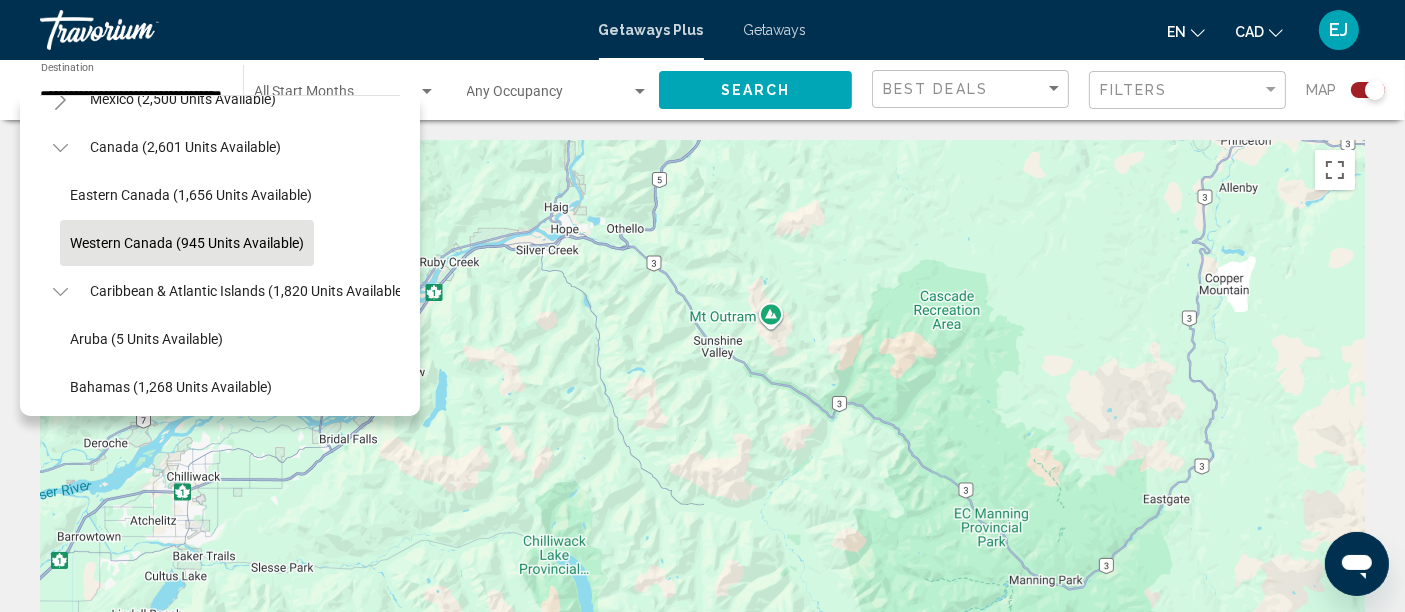 click 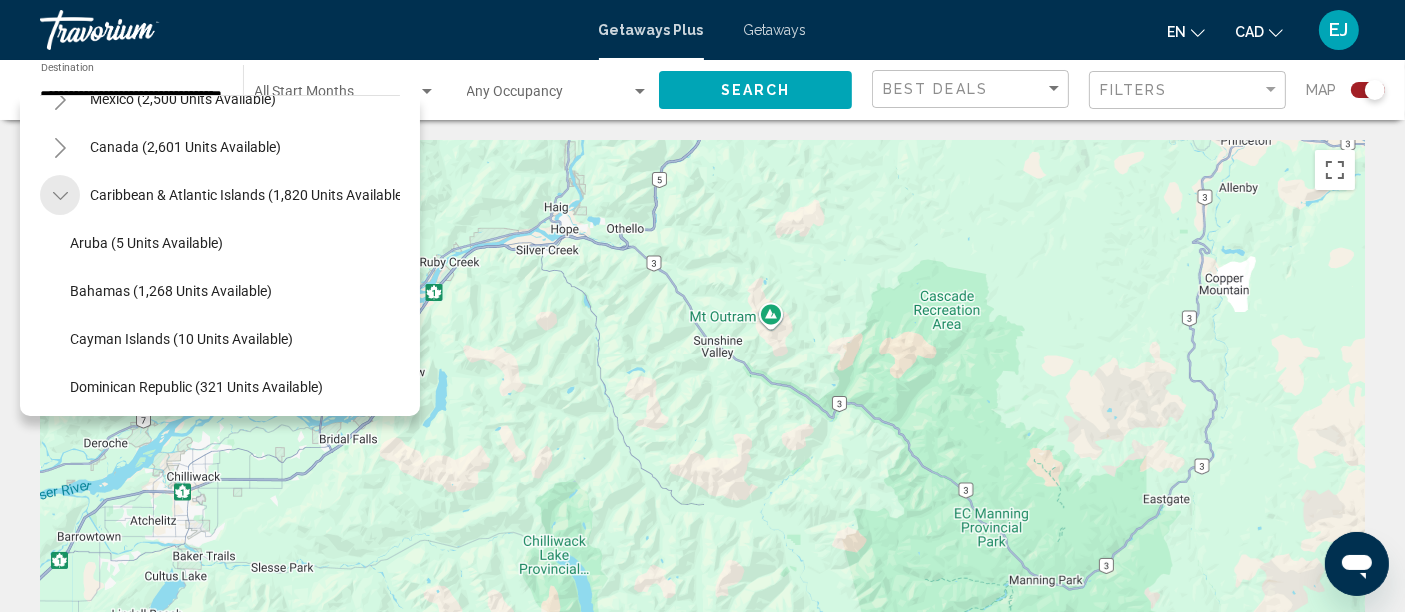 click 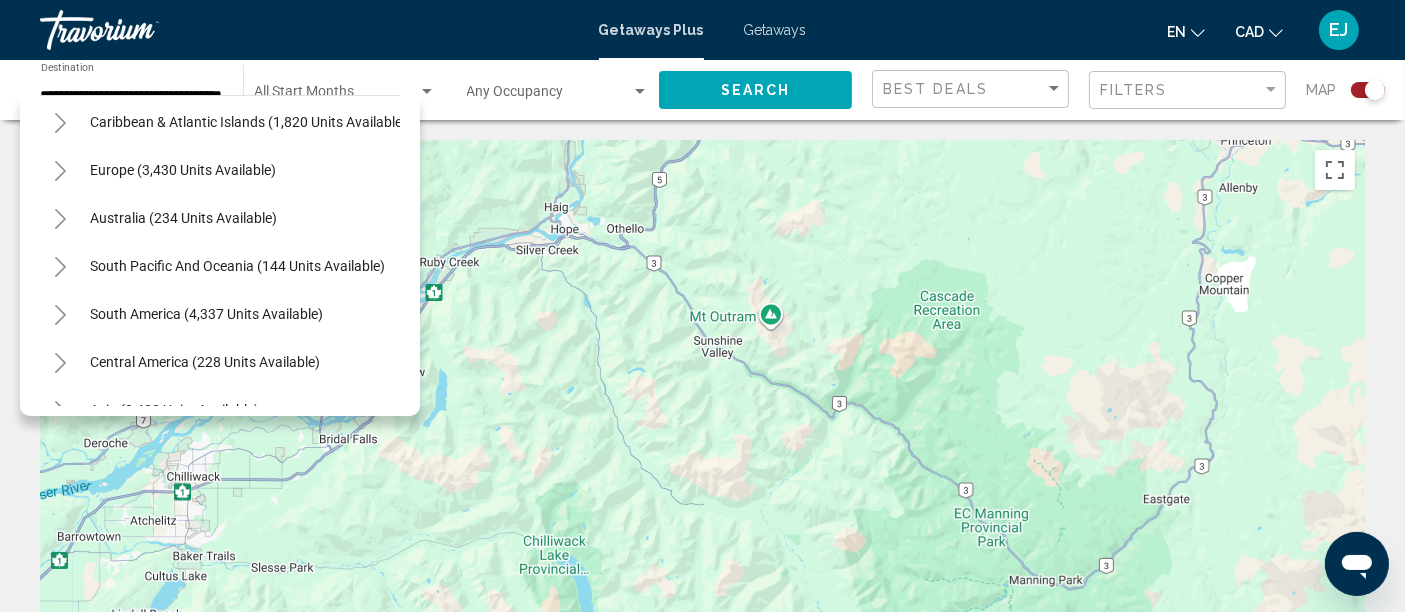 scroll, scrollTop: 0, scrollLeft: 0, axis: both 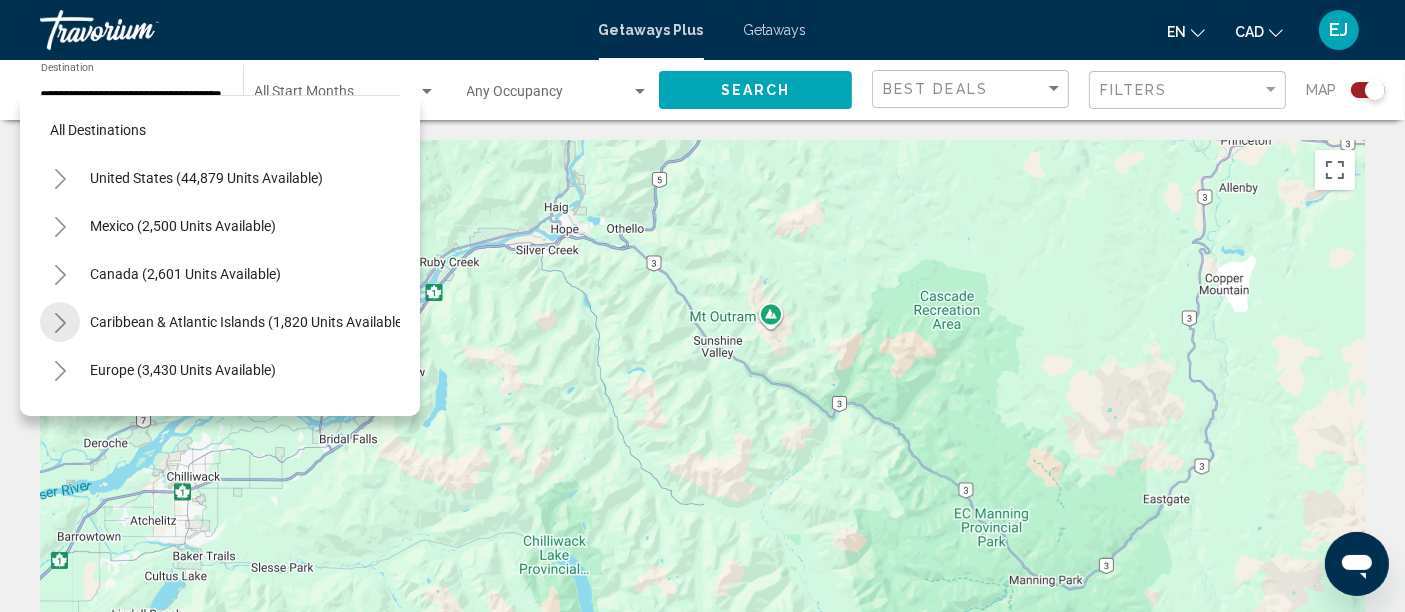click 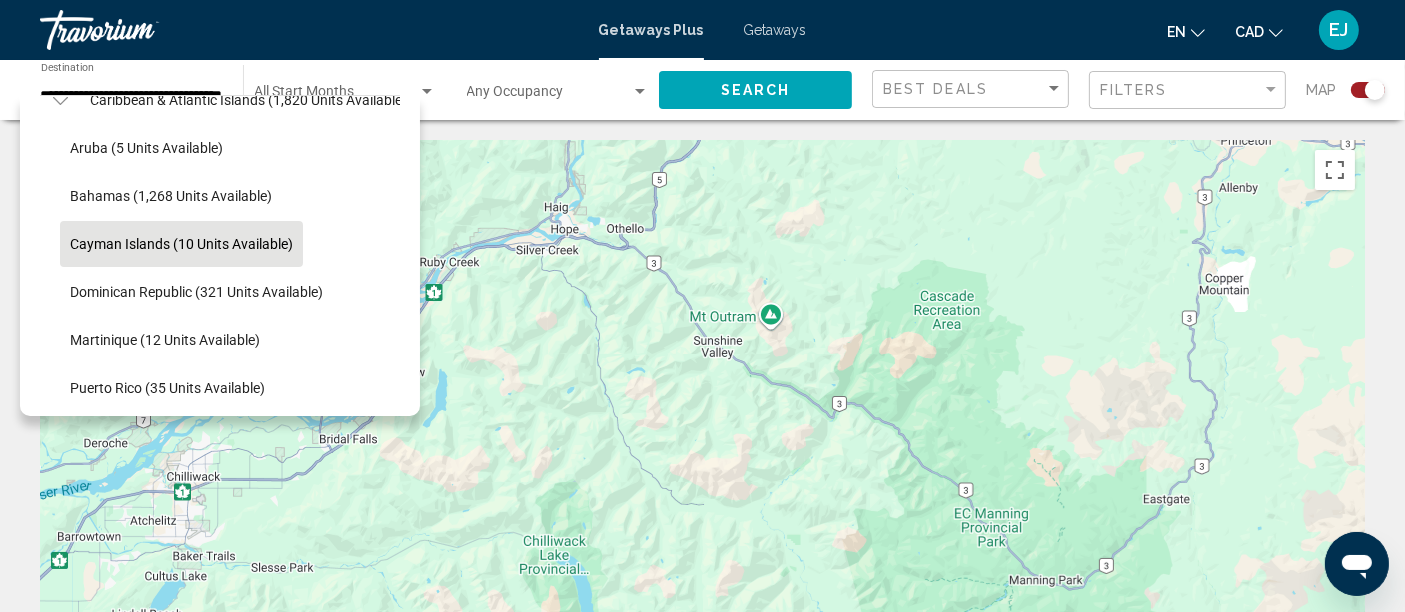 scroll, scrollTop: 333, scrollLeft: 0, axis: vertical 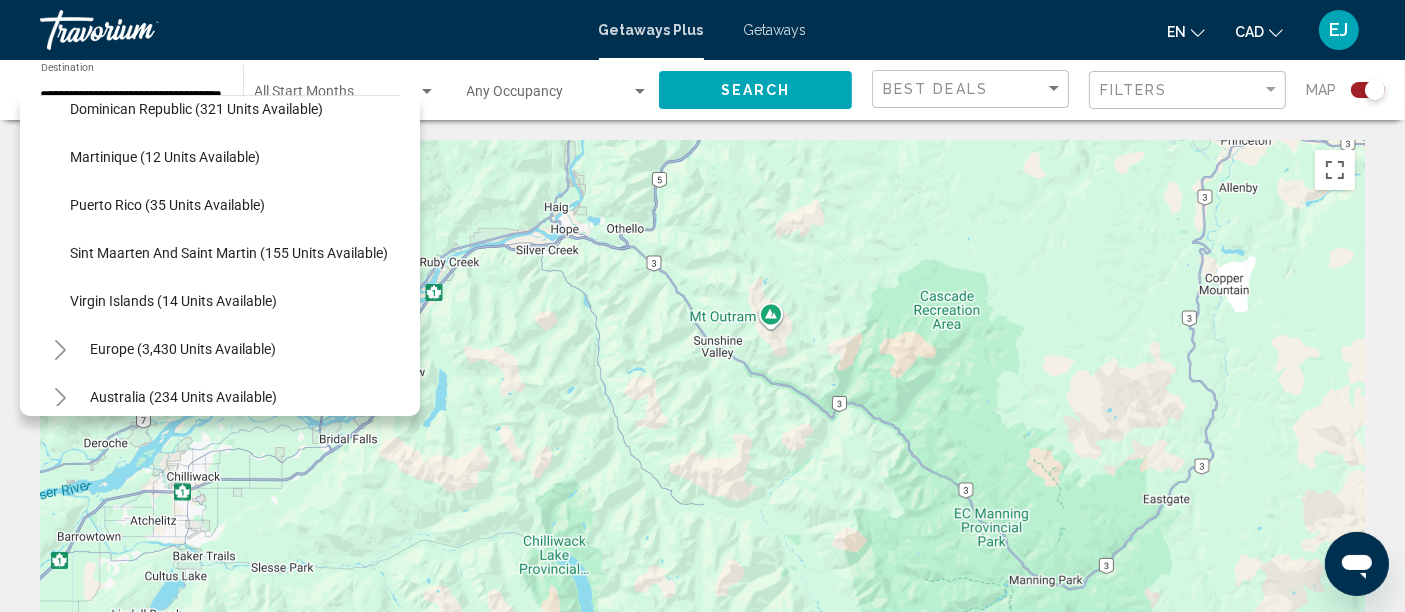 click on "← Move left → Move right ↑ Move up ↓ Move down + Zoom in - Zoom out Home Jump left by 75% End Jump right by 75% Page Up Jump up by 75% Page Down Jump down by 75% To activate drag with keyboard, press Alt + Enter. Once in keyboard drag state, use the arrow keys to move the marker. To complete the drag, press the Enter key. To cancel, press Escape. Keyboard shortcuts Map Data Map data ©2025 Google Map data ©2025 Google 5 km  Click to toggle between metric and imperial units Terms Report a map error 2,592 Getaways Plus units available across 51 Resorts Save up to  100%   Vitality Assurance Vacations  Resort  -  This is an adults only resort
[CITY], [PROVINCE], [POSTAL_CODE], [COUNTRY] From CA$964.48 CAD CA$0.00 CAD For 7 nights You save  CA$964.48 CAD   temp  2
Fitness Center View Resort    ( 83 units )  Save up to  100%   Vitality Assurance Vacations at [CITY]  Resort  -  This is an adults only resort From 2" at bounding box center (702, 1945) 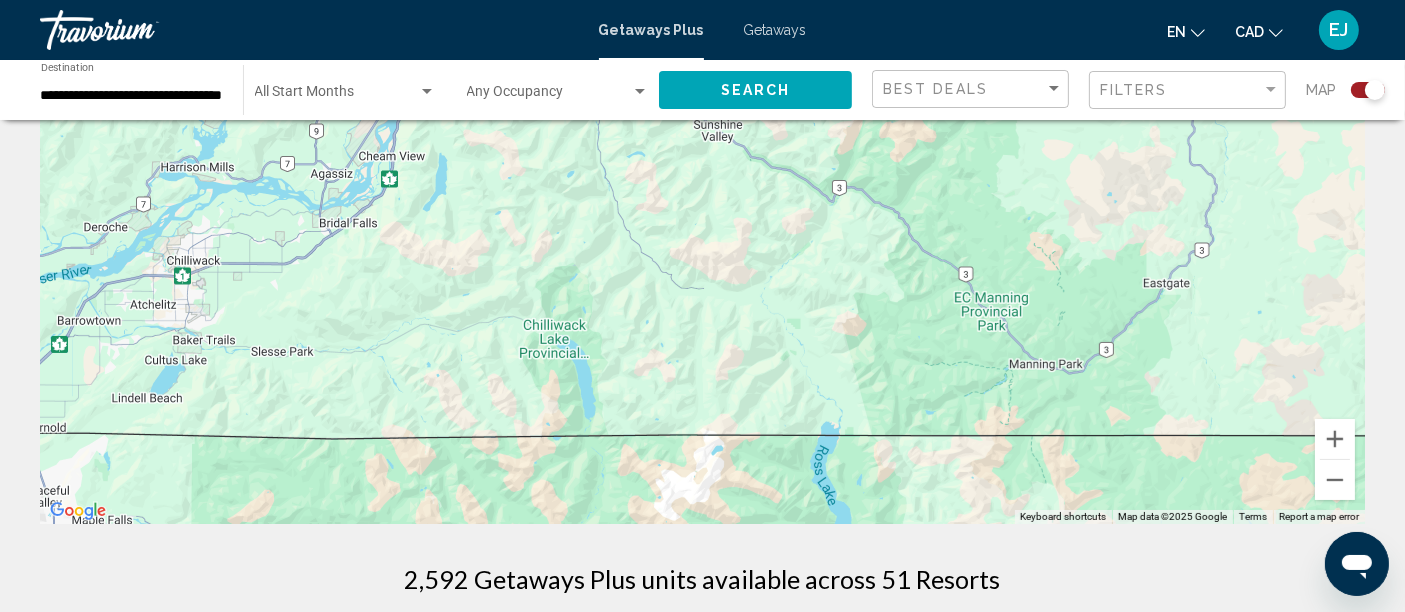scroll, scrollTop: 444, scrollLeft: 0, axis: vertical 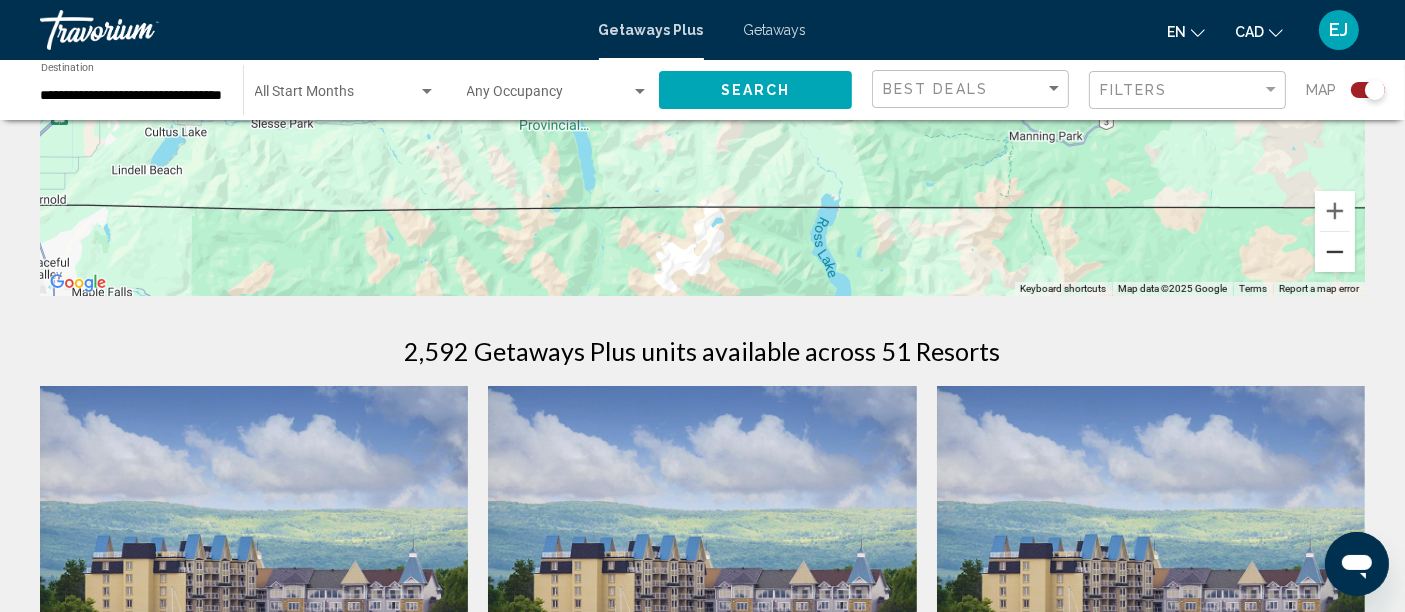click at bounding box center (1335, 252) 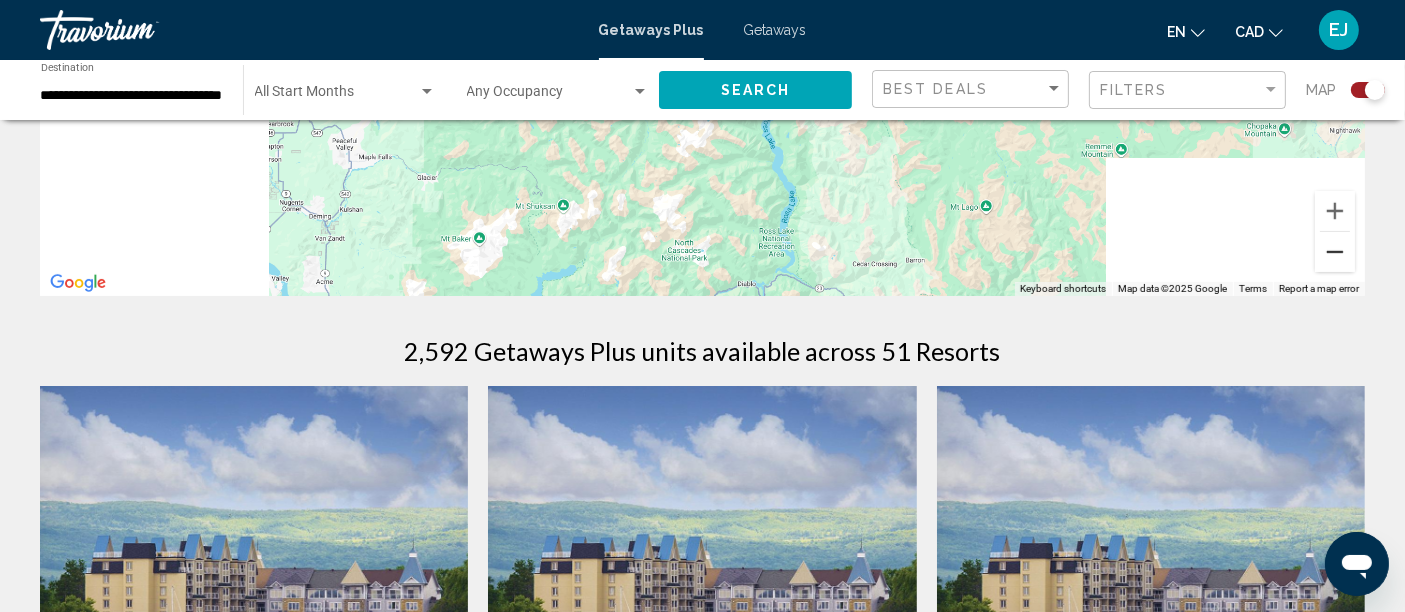 click at bounding box center (1335, 252) 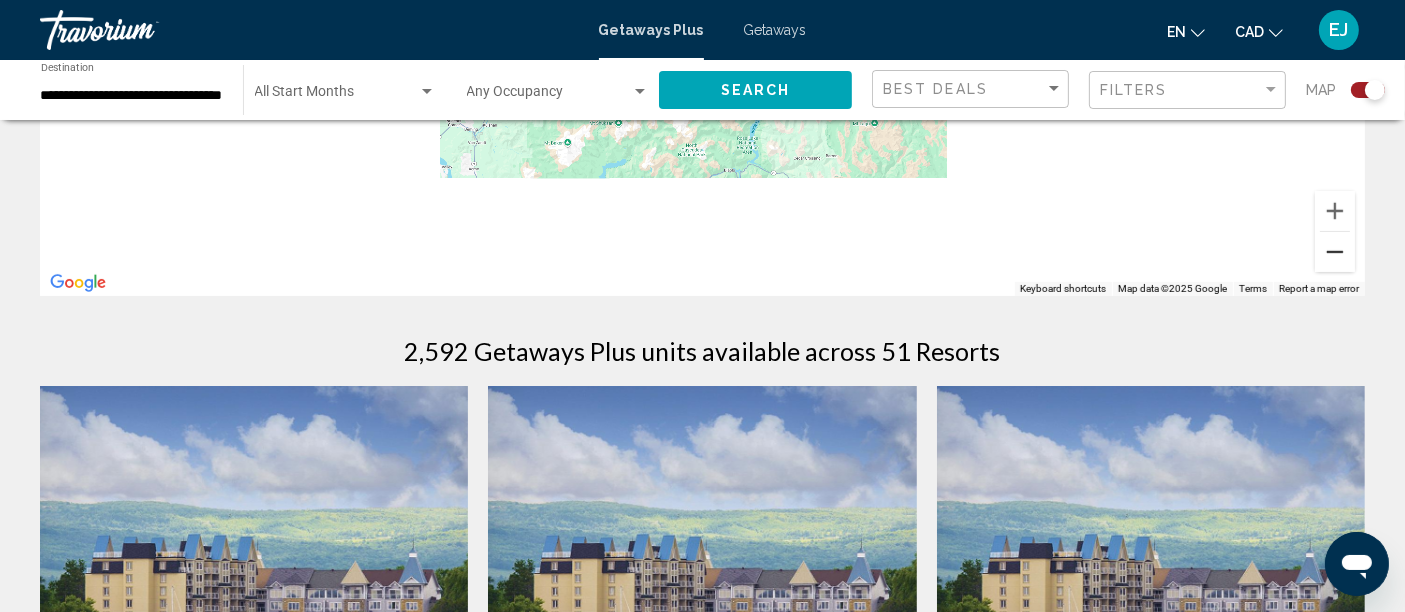 click at bounding box center [1335, 252] 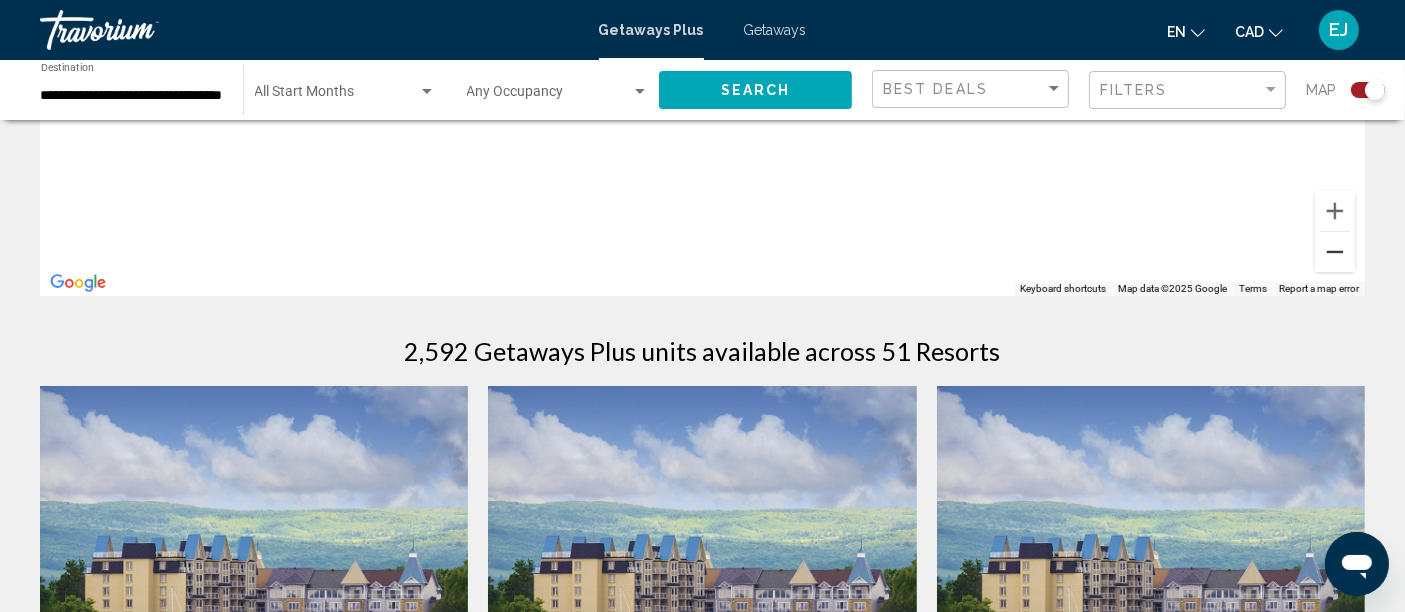 click at bounding box center (1335, 252) 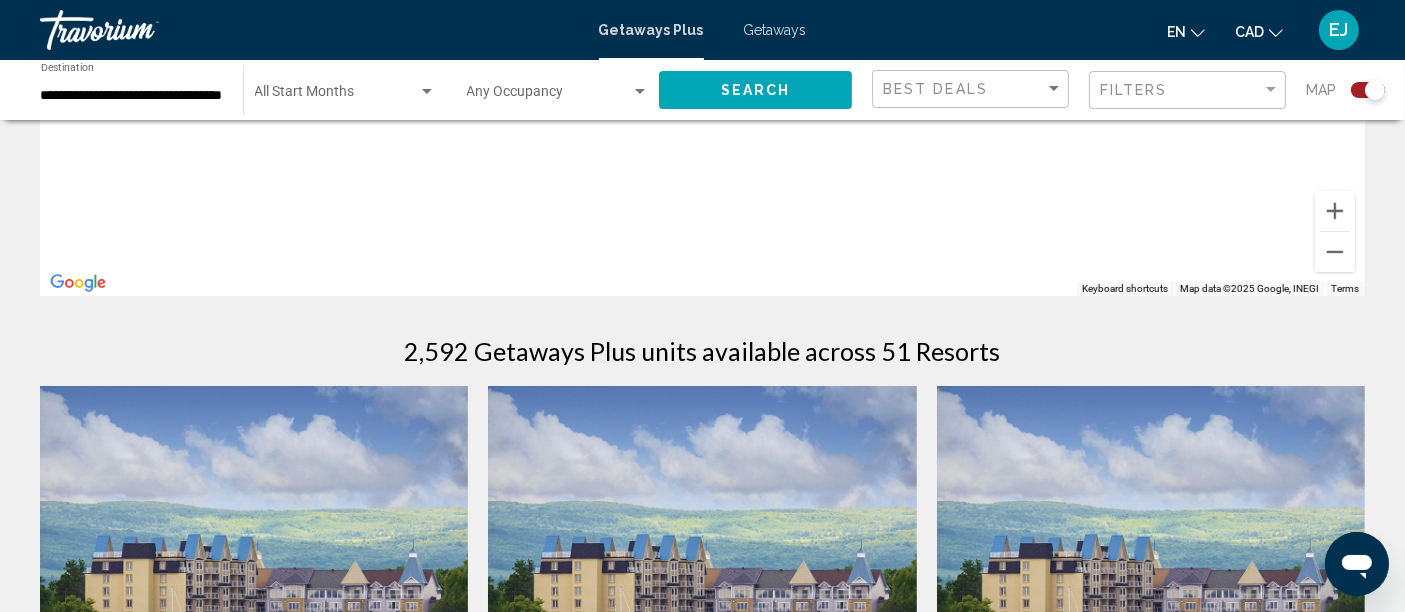 click on "← Move left → Move right ↑ Move up ↓ Move down + Zoom in - Zoom out Home Jump left by 75% End Jump right by 75% Page Up Jump up by 75% Page Down Jump down by 75% To activate drag with keyboard, press Alt + Enter. Once in keyboard drag state, use the arrow keys to move the marker. To complete the drag, press the Enter key. To cancel, press Escape. Keyboard shortcuts Map Data Map data ©2025 Google, INEGI Map data ©2025 Google, INEGI 200 km  Click to toggle between metric and imperial units Terms Report a map error 2,592 Getaways Plus units available across 51 Resorts Save up to  100%   Vitality Assurance Vacations  Resort  -  This is an adults only resort
[CITY], [PROVINCE], [POSTAL_CODE], [COUNTRY] From CA$964.48 CAD CA$0.00 CAD For 7 nights You save  CA$964.48 CAD   temp  2
Fitness Center View Resort    ( 83 units )  Save up to  100%   Vitality Assurance Vacations at [CITY]  Resort  -
From 2" at bounding box center [702, 1501] 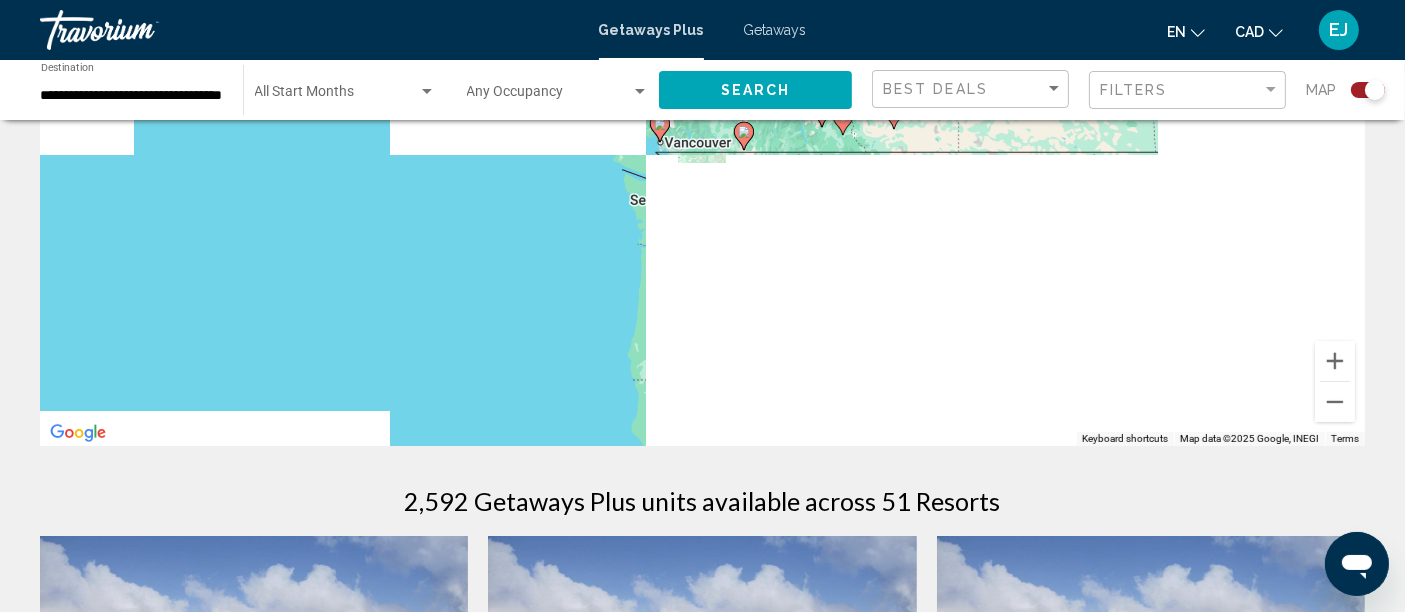 scroll, scrollTop: 222, scrollLeft: 0, axis: vertical 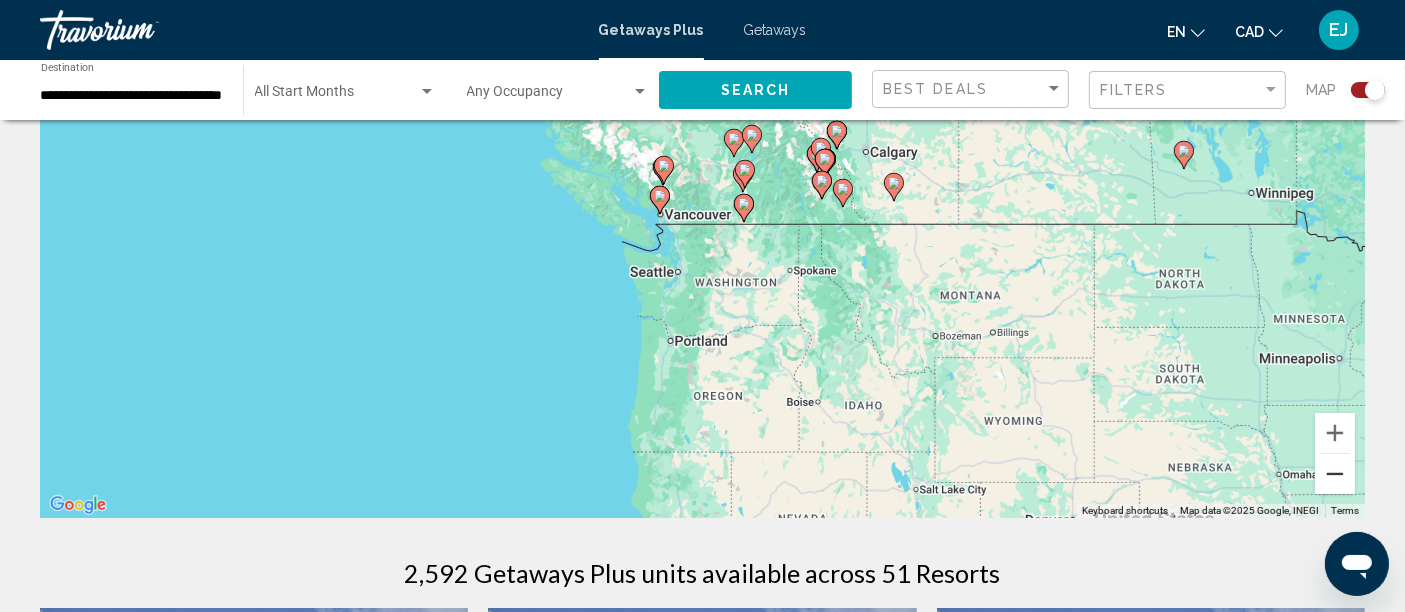 click at bounding box center (1335, 474) 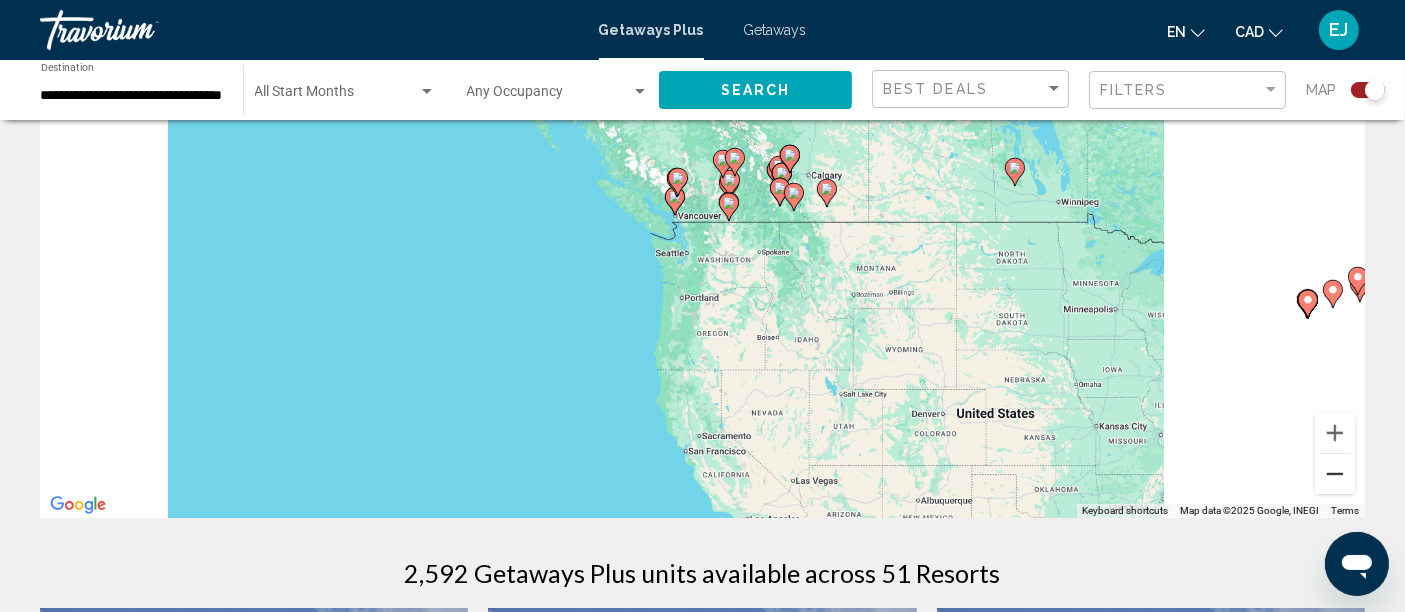 click at bounding box center [1335, 474] 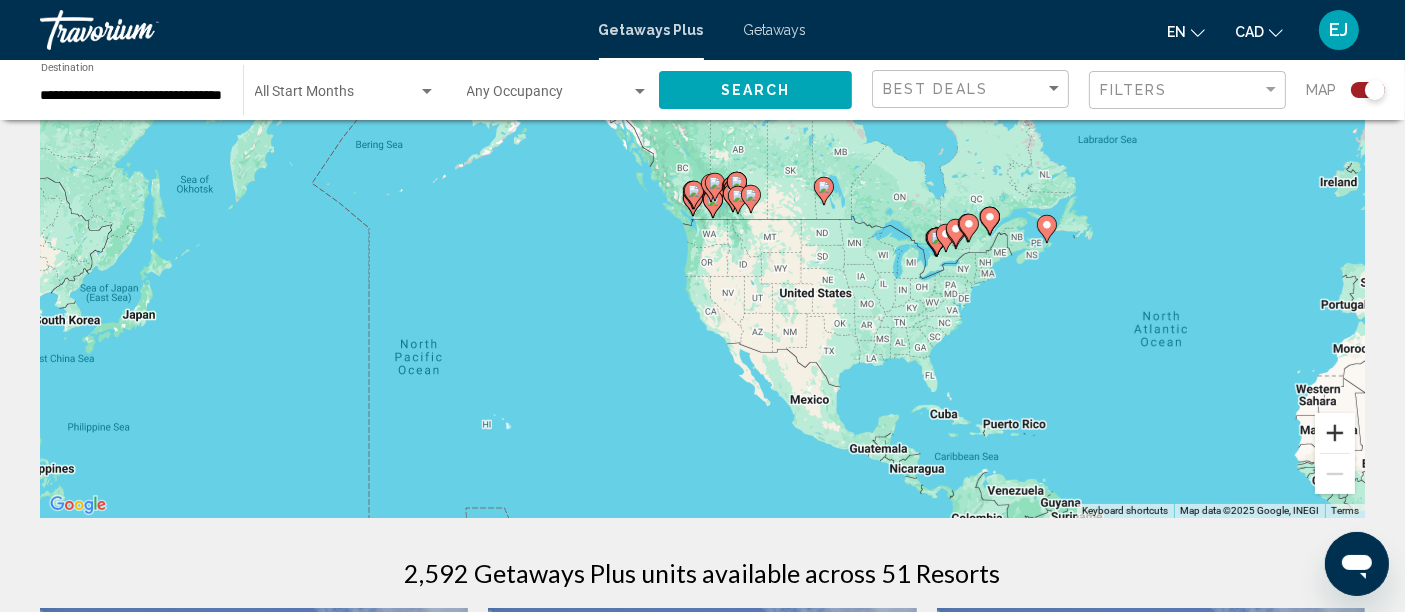 scroll, scrollTop: 0, scrollLeft: 0, axis: both 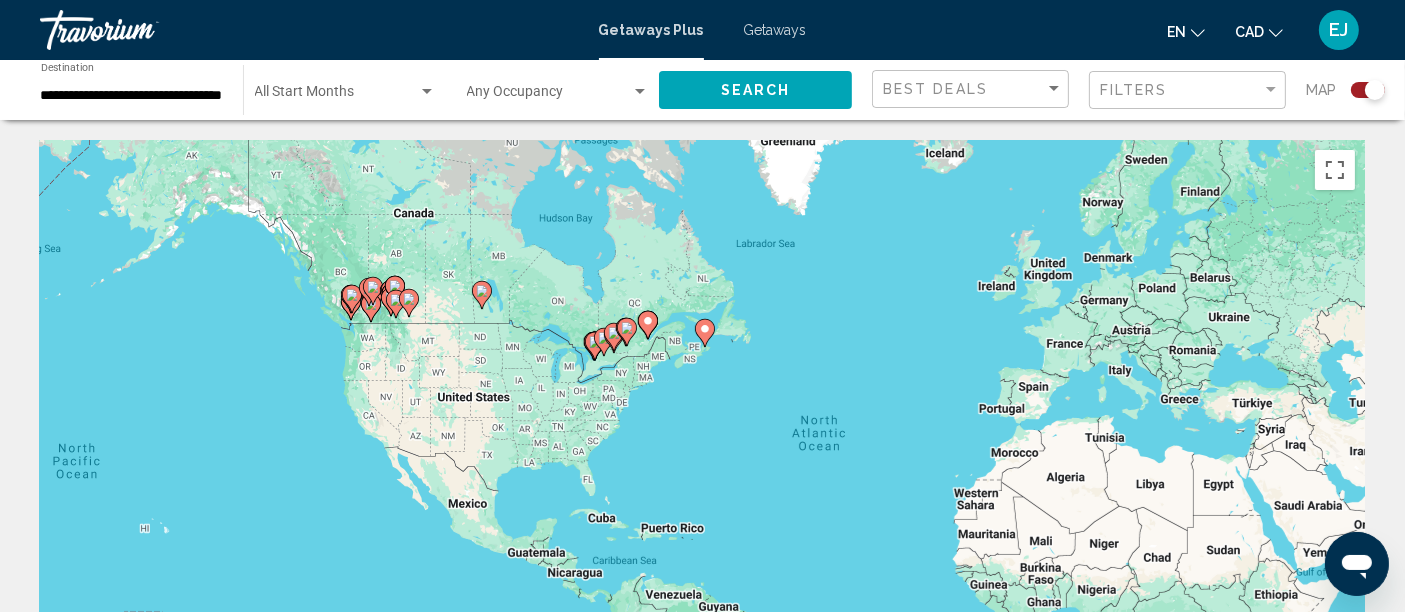 drag, startPoint x: 907, startPoint y: 467, endPoint x: 517, endPoint y: 347, distance: 408.04413 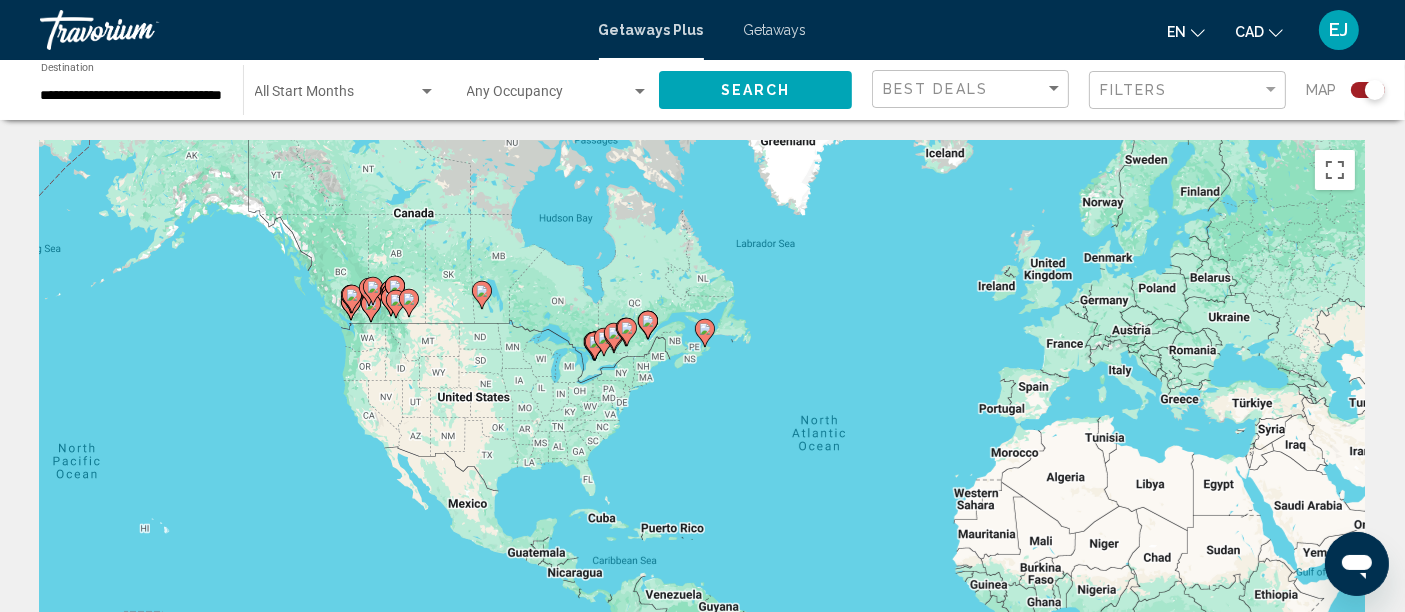 click on "To activate drag with keyboard, press Alt + Enter. Once in keyboard drag state, use the arrow keys to move the marker. To complete the drag, press the Enter key. To cancel, press Escape." at bounding box center [702, 440] 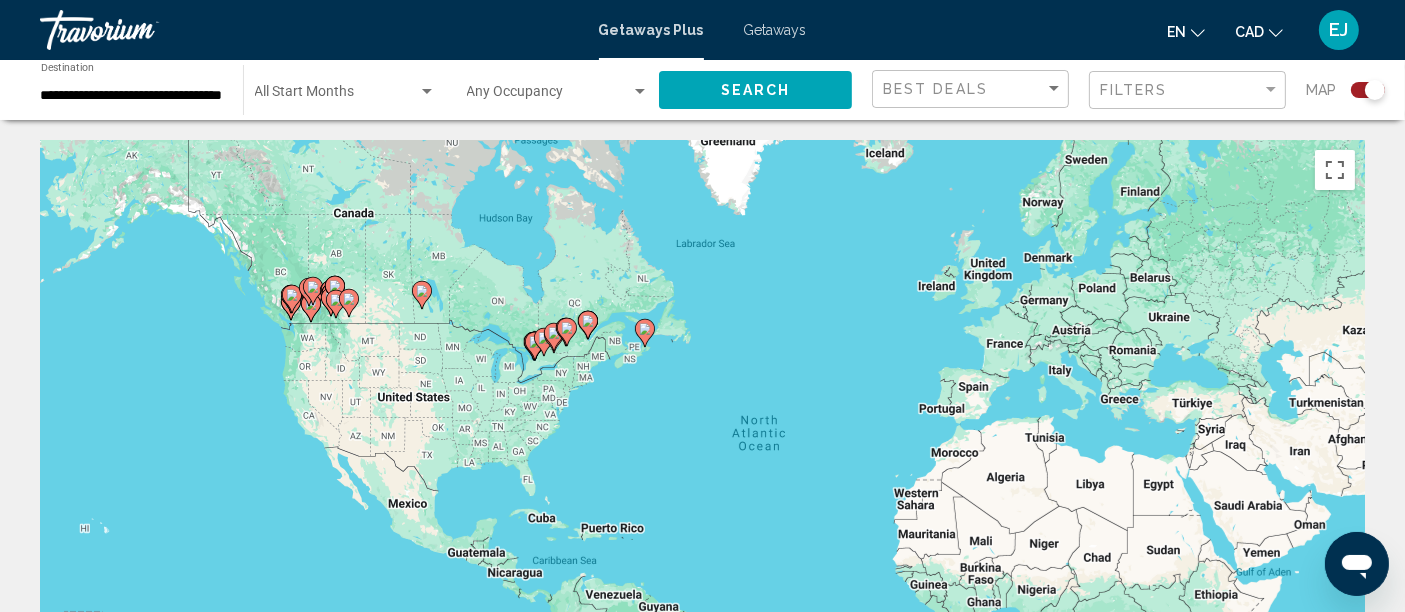 click 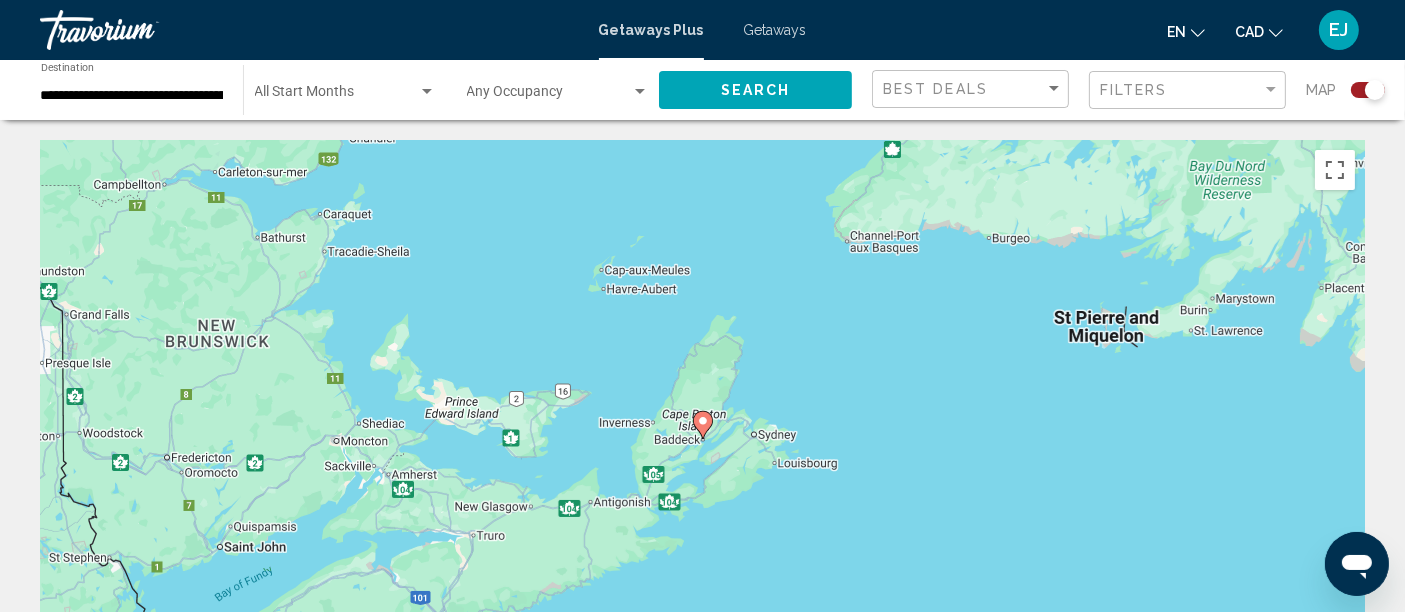 click 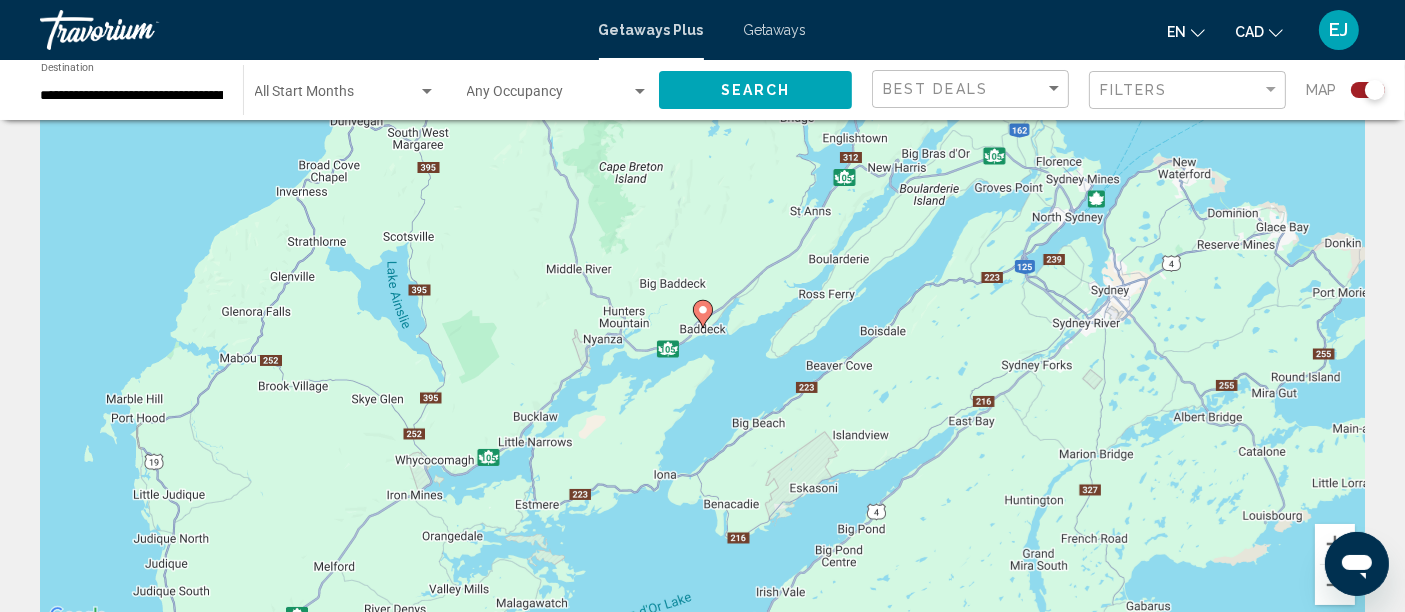 click 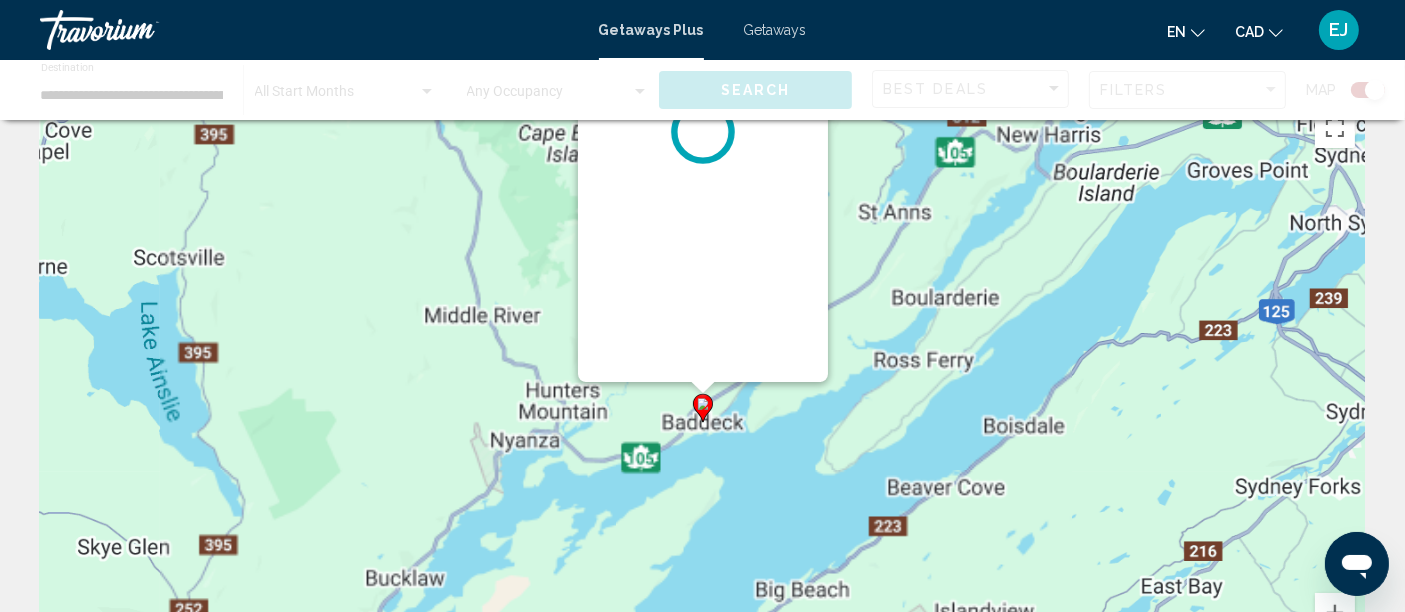 scroll, scrollTop: 0, scrollLeft: 0, axis: both 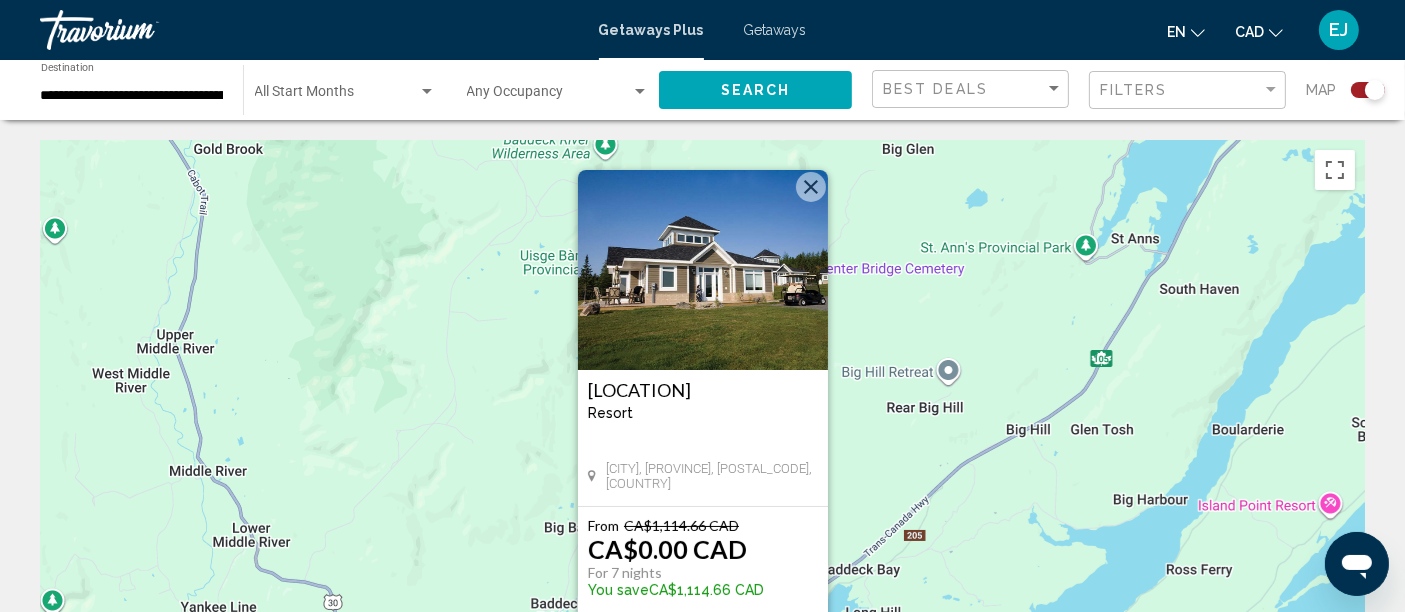 click at bounding box center [811, 187] 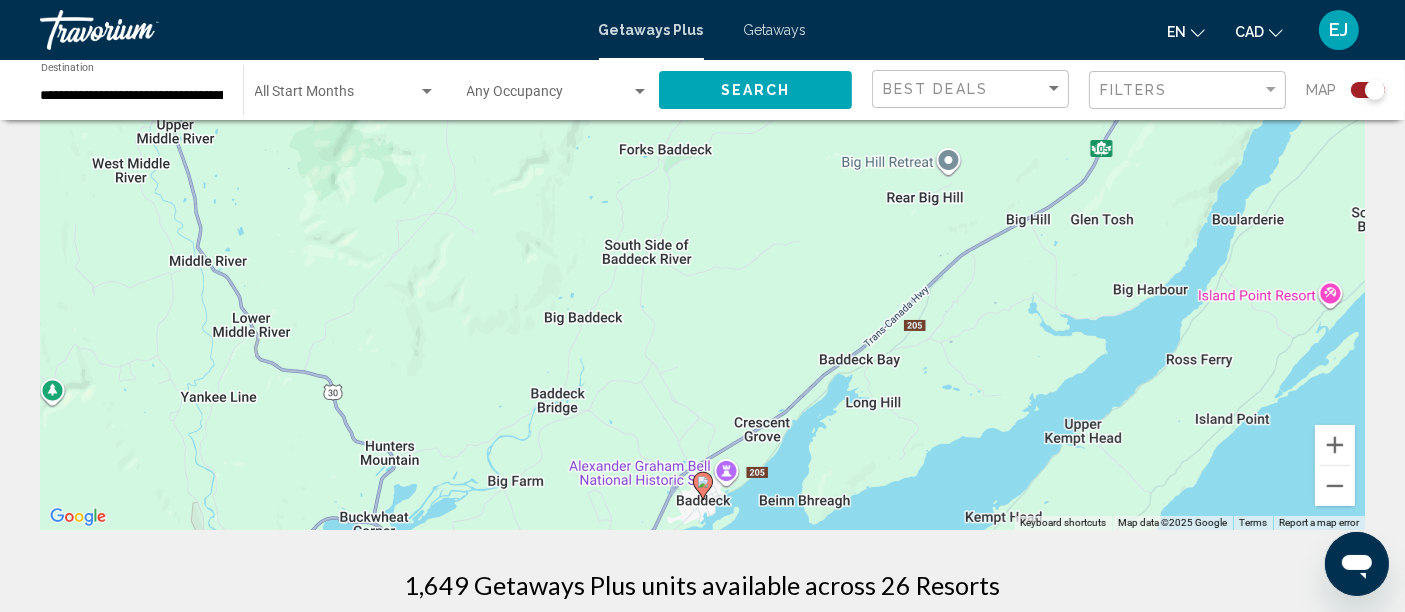 scroll, scrollTop: 333, scrollLeft: 0, axis: vertical 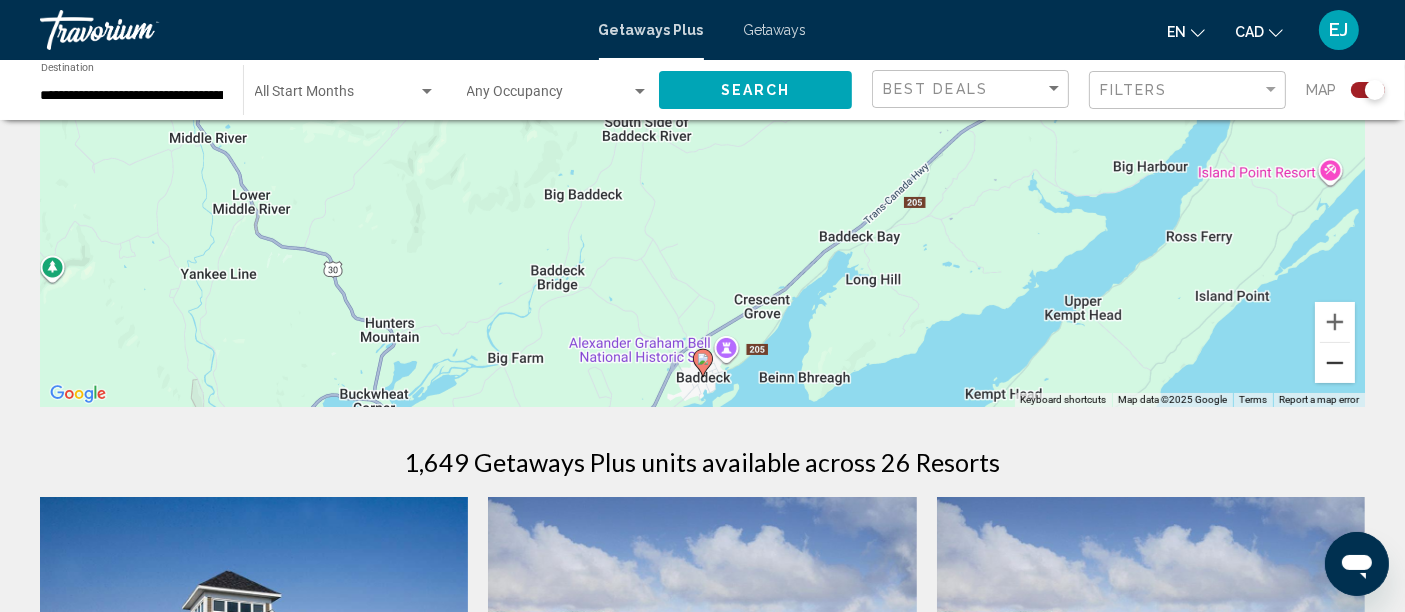 click at bounding box center [1335, 363] 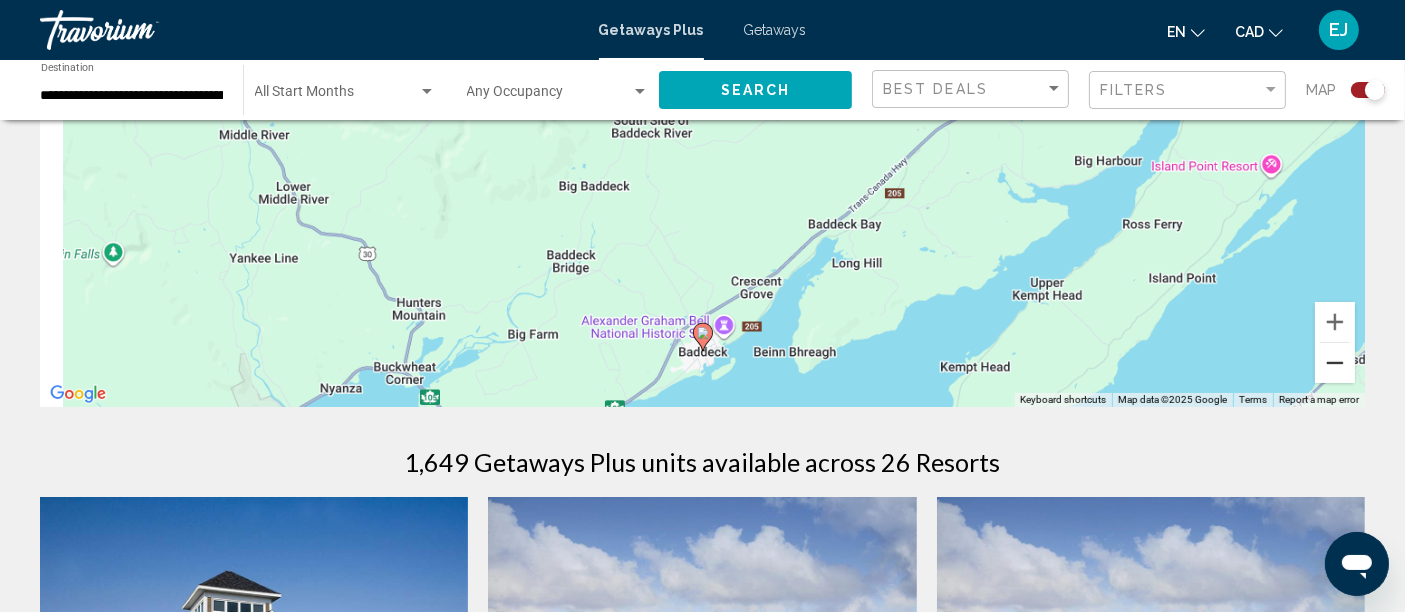 click at bounding box center (1335, 363) 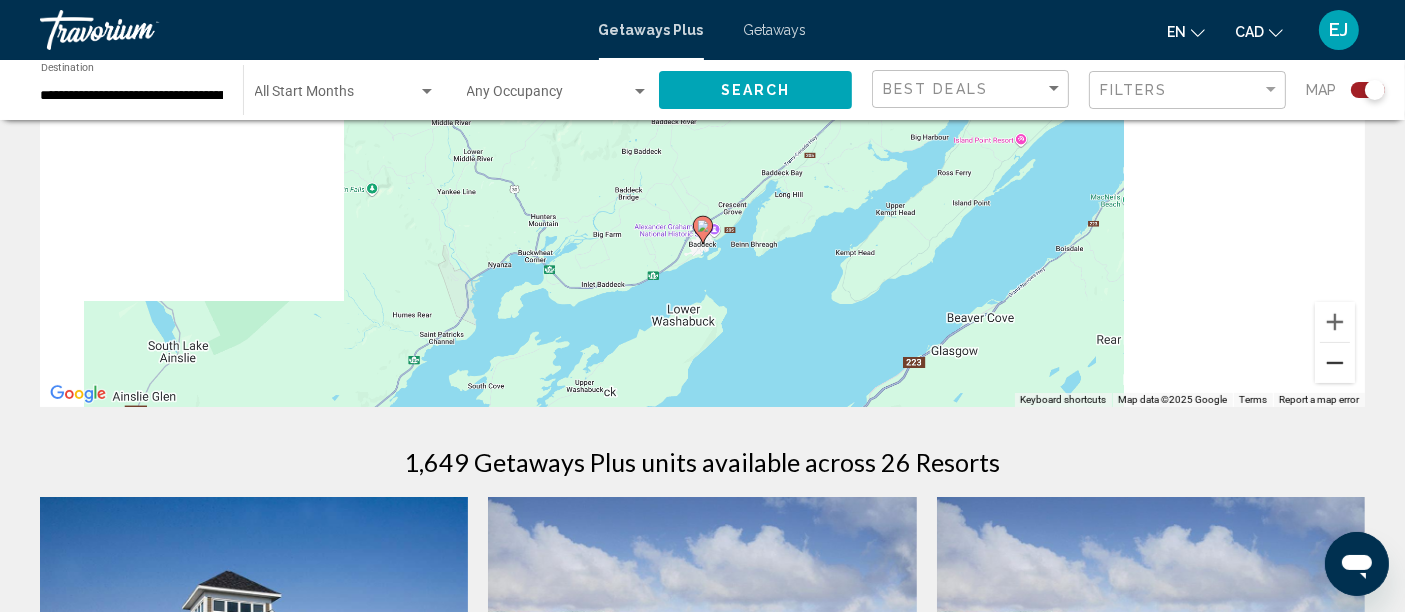 click at bounding box center (1335, 363) 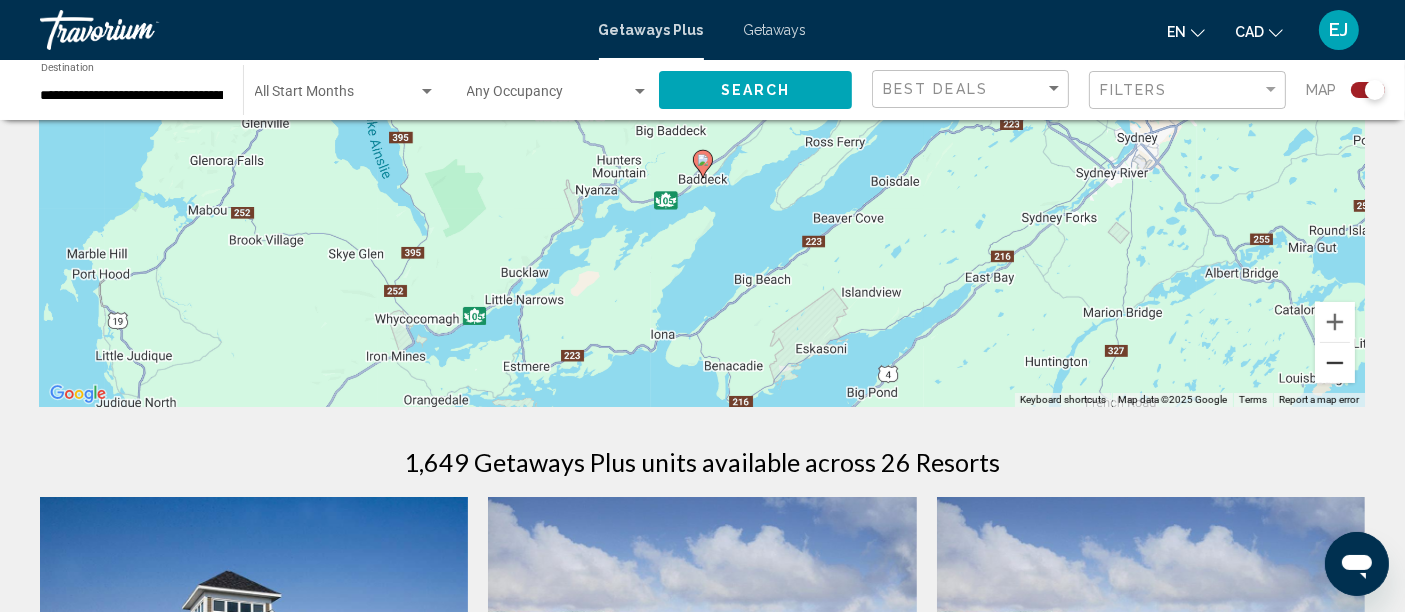 click at bounding box center (1335, 363) 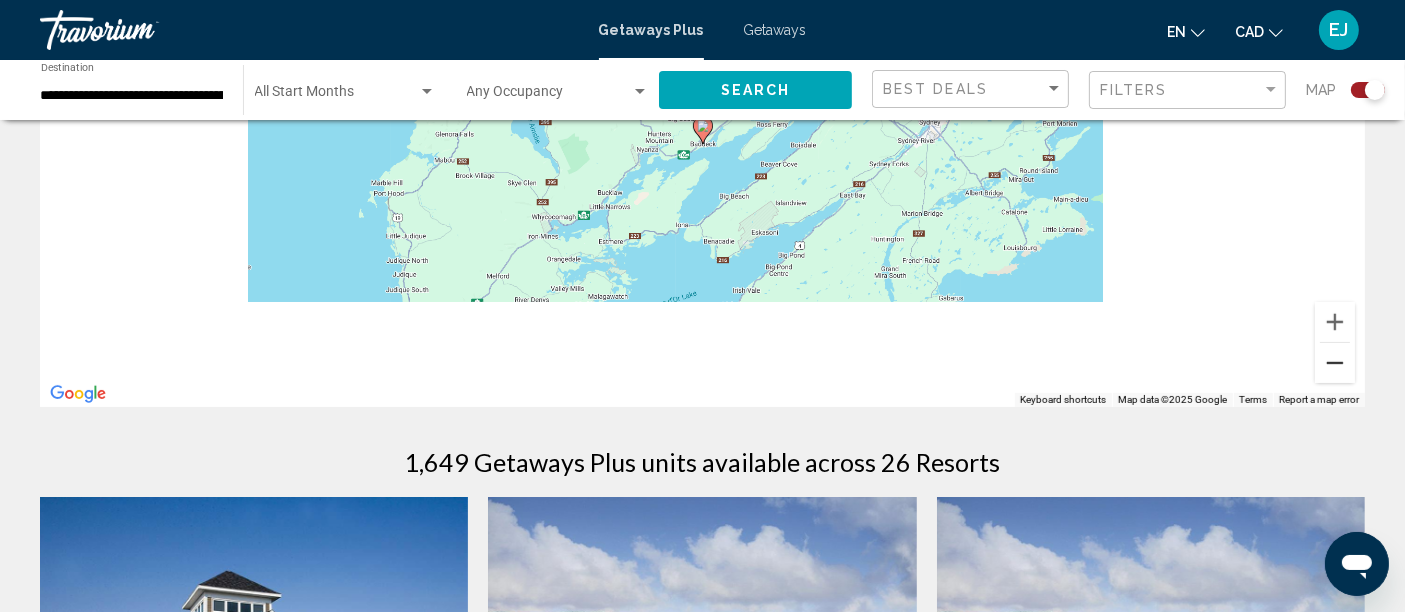 click at bounding box center (1335, 363) 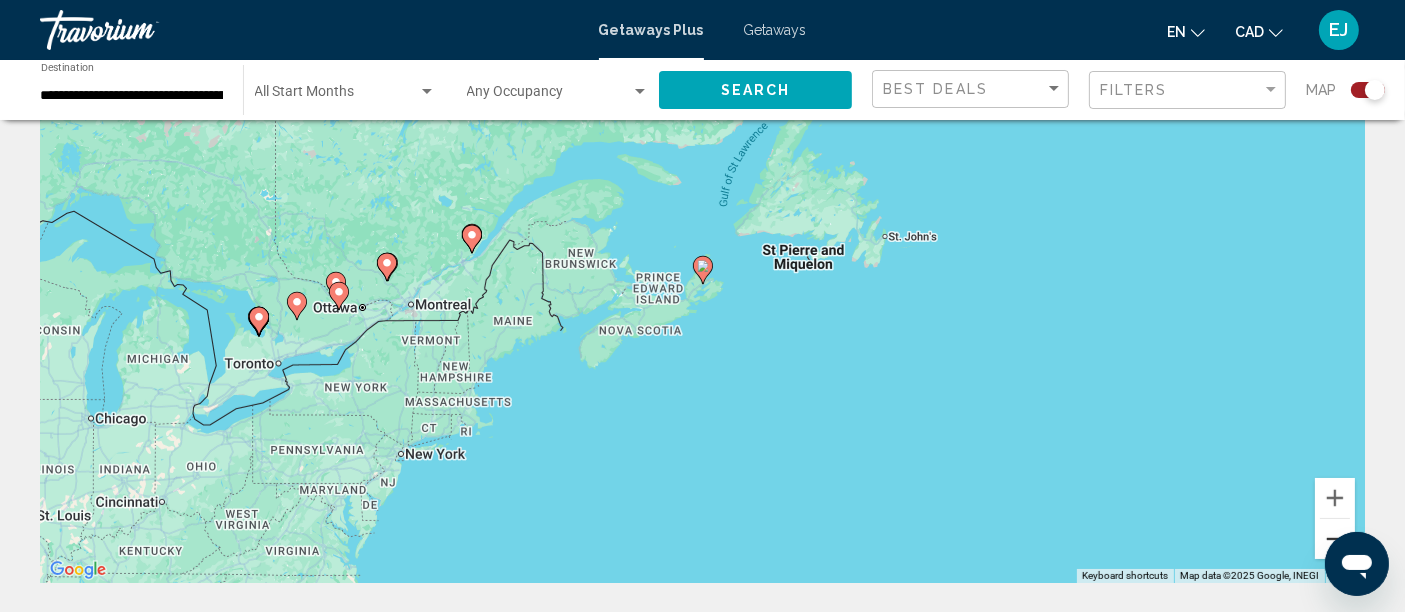 scroll, scrollTop: 111, scrollLeft: 0, axis: vertical 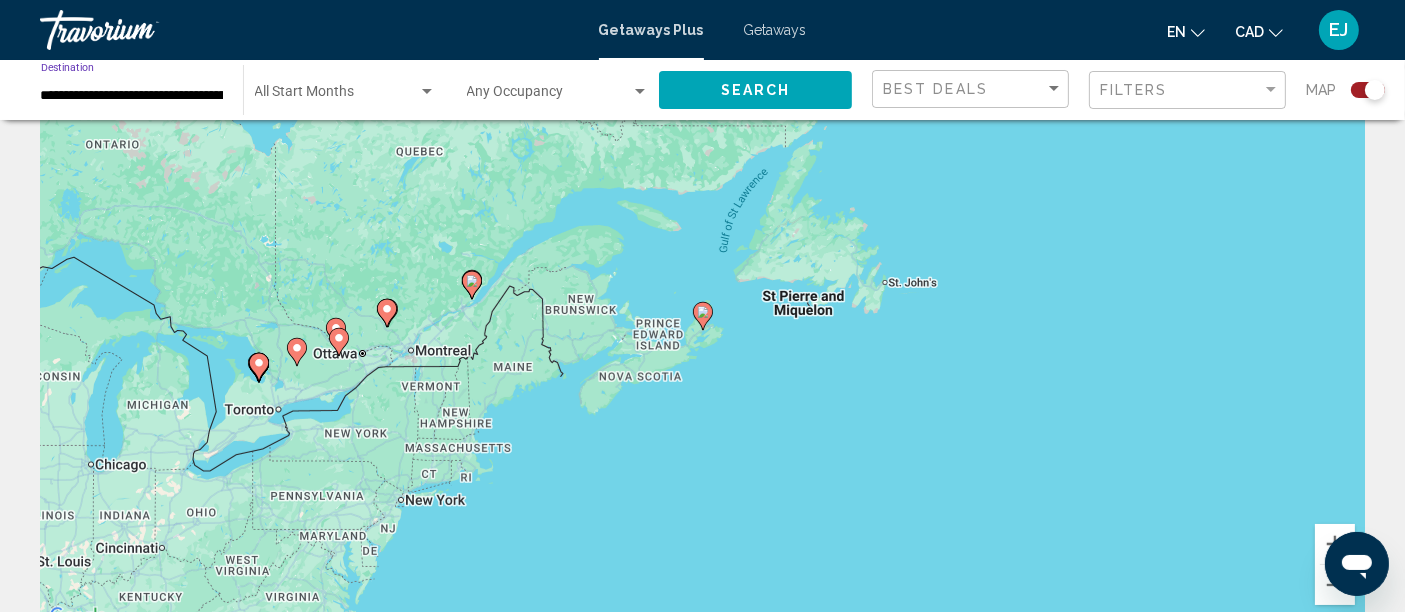 click on "**********" at bounding box center (132, 96) 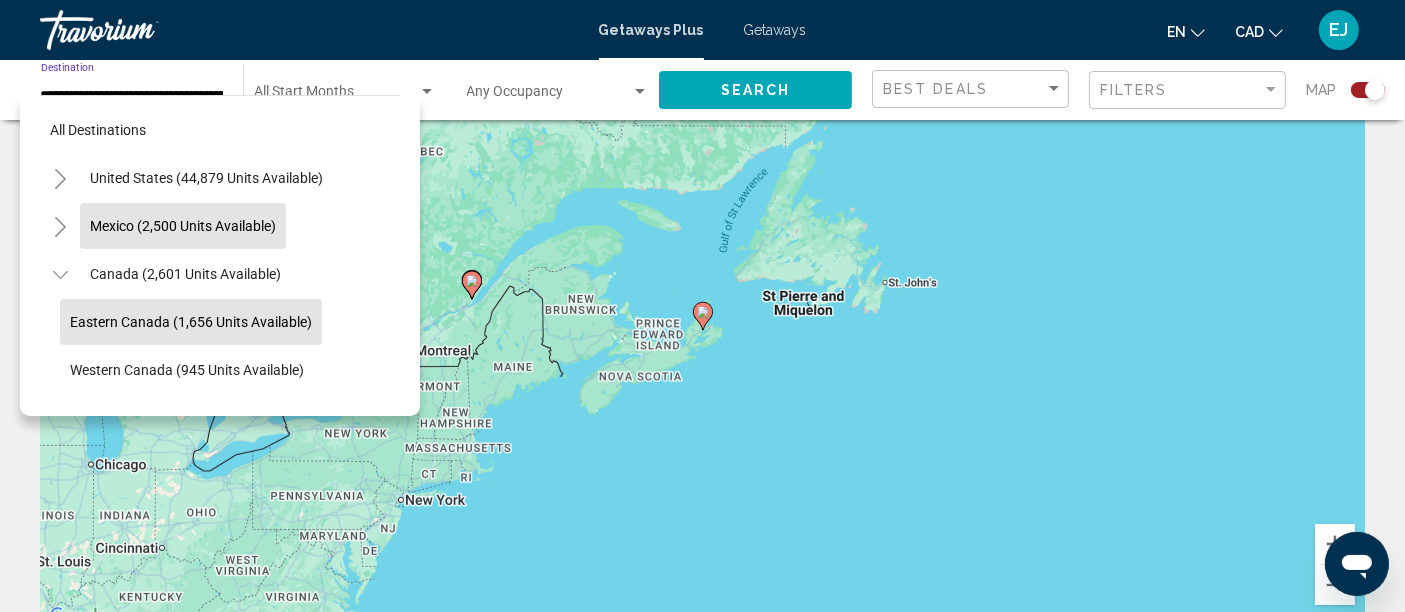 scroll, scrollTop: 79, scrollLeft: 0, axis: vertical 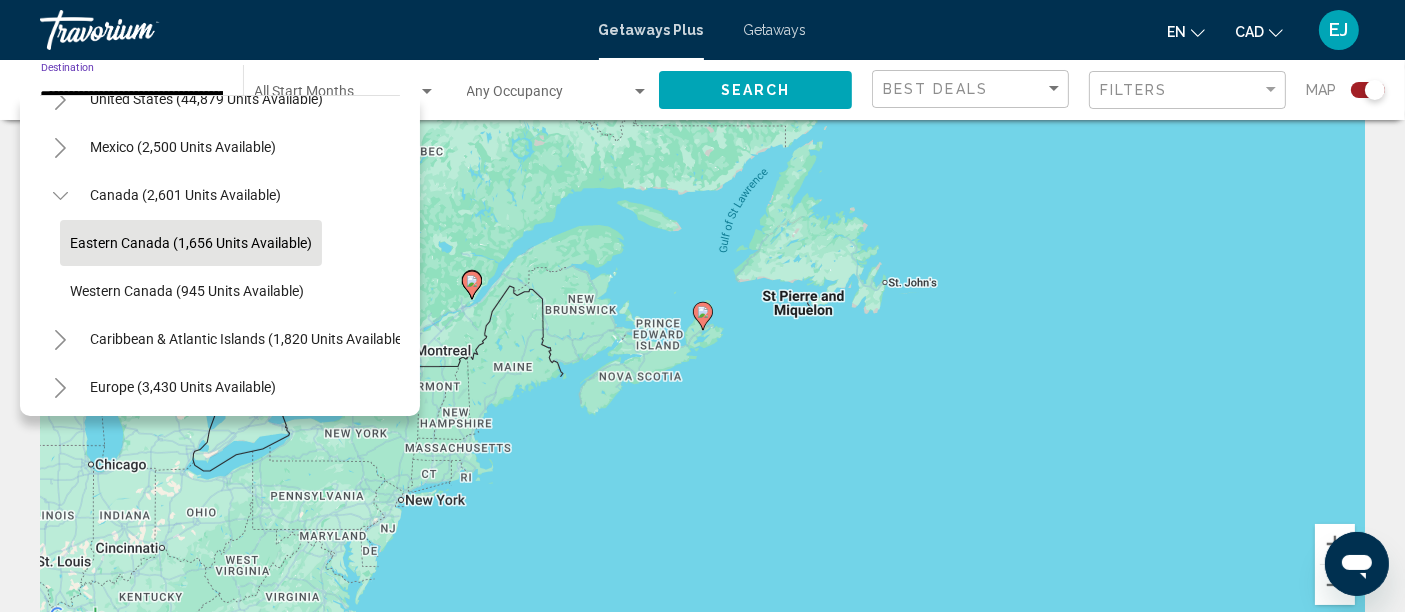 click 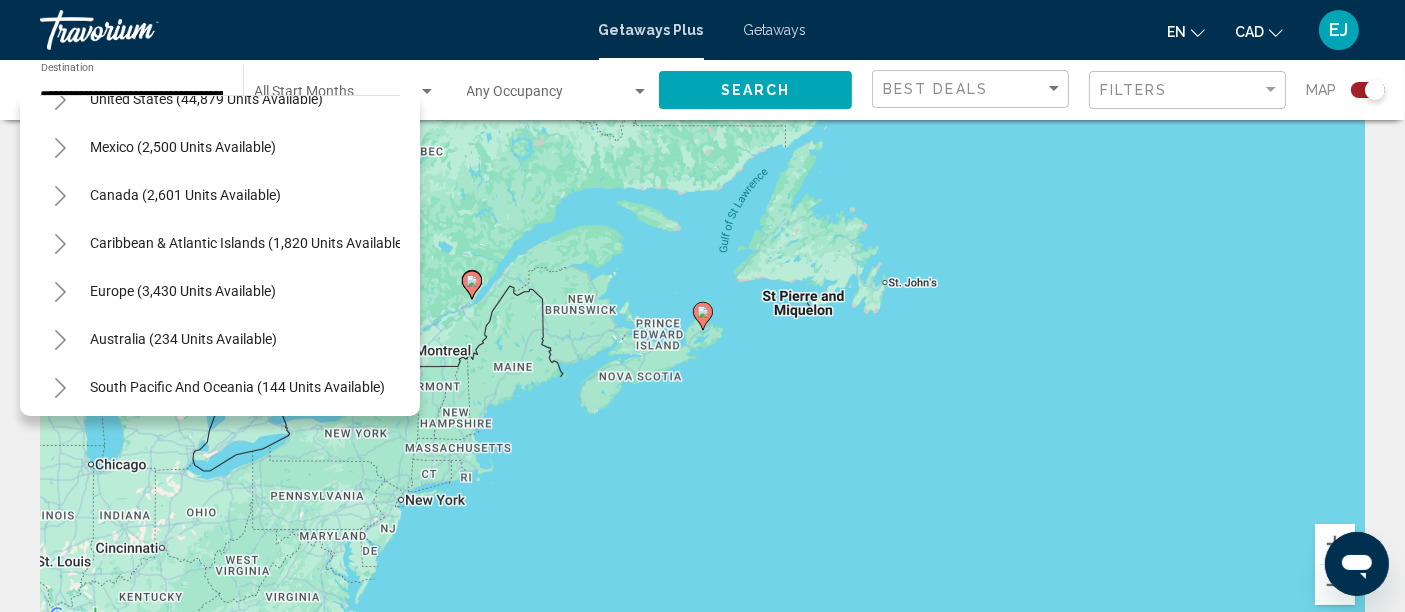 scroll, scrollTop: 25, scrollLeft: 0, axis: vertical 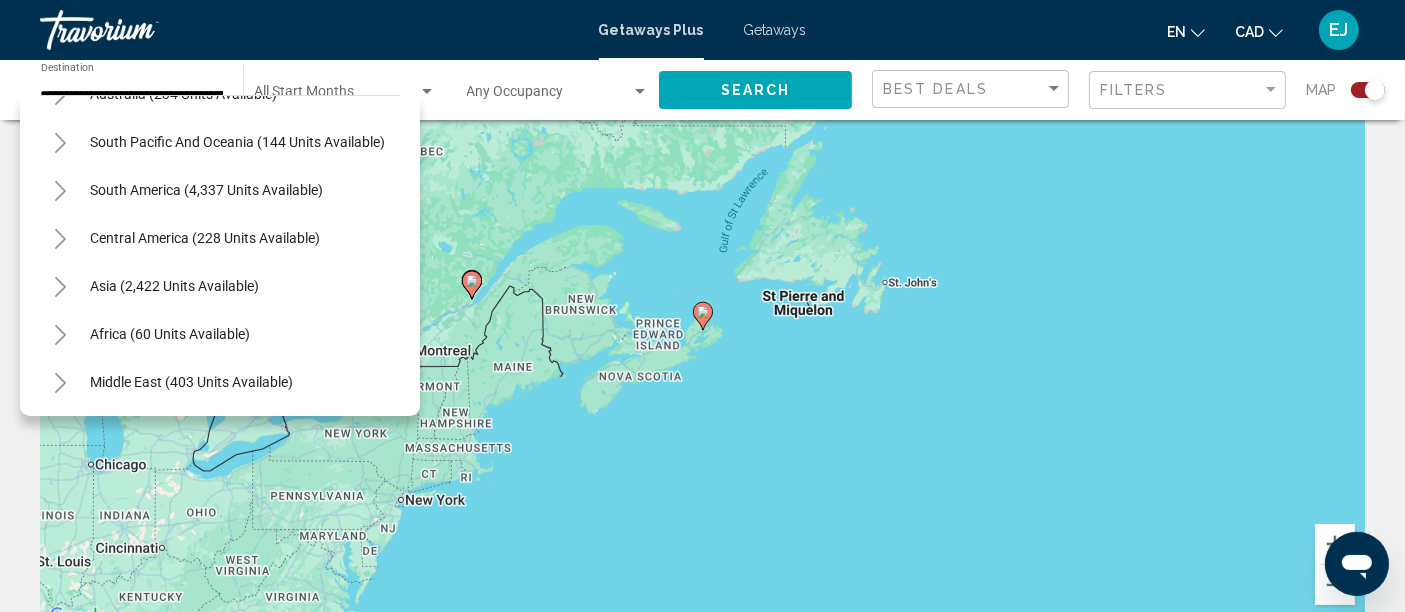 click on "← Move left → Move right ↑ Move up ↓ Move down + Zoom in - Zoom out Home Jump left by 75% End Jump right by 75% Page Up Jump up by 75% Page Down Jump down by 75% To activate drag with keyboard, press Alt + Enter. Once in keyboard drag state, use the arrow keys to move the marker. To complete the drag, press the Enter key. To cancel, press Escape. Keyboard shortcuts Map Data Map data ©2025 Google, INEGI Map data ©2025 Google, INEGI 200 km  Click to toggle between metric and imperial units Terms Report a map error 1,649 Getaways Plus units available across 26 Resorts Save up to  100%   [LOCATION]  Resort  -  This is an adults only resort
[CITY], [PROVINCE], [POSTAL_CODE], [COUNTRY] From CA$1,114.66 CAD CA$0.00 CAD For 7 nights You save  CA$1,114.66 CAD   temp  3 View Resort    ( 1 unit )  Save up to  100%   Vitality Assurance Vacations  Resort  -  This is an adults only resort
[CITY], [PROVINCE], [POSTAL_CODE], [COUNTRY] From CA$964.48 CAD CA$0.00 CAD You save" at bounding box center [702, 1827] 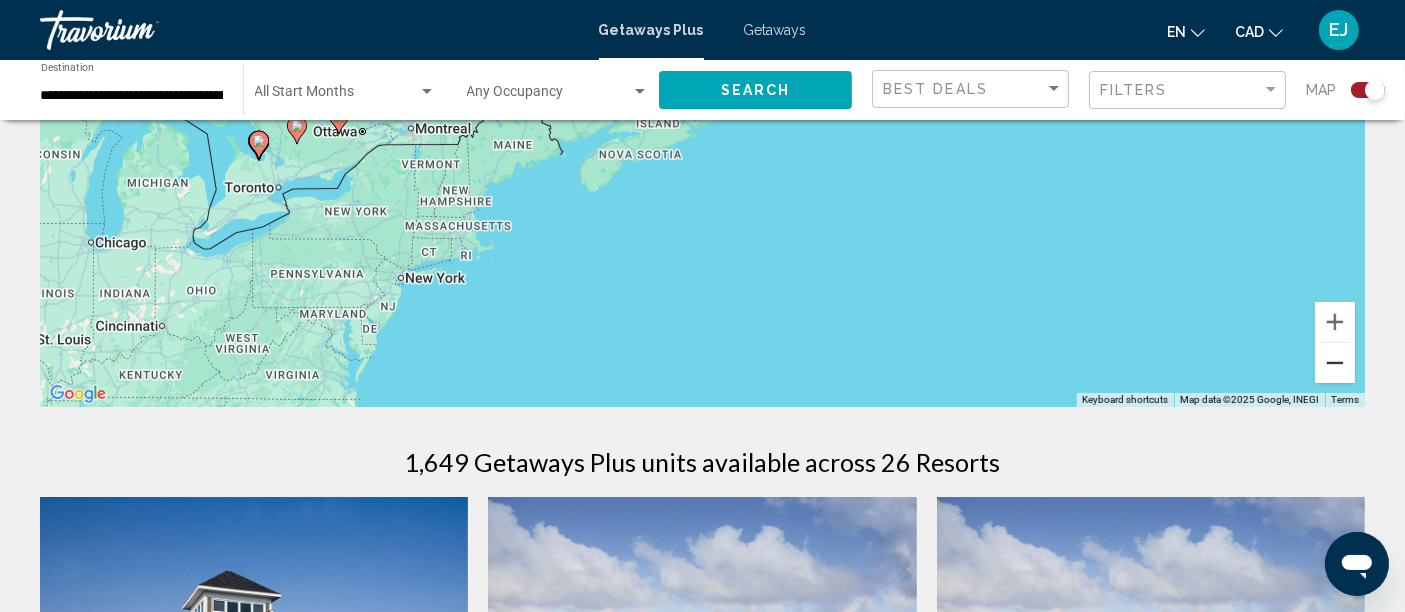 click at bounding box center (1335, 363) 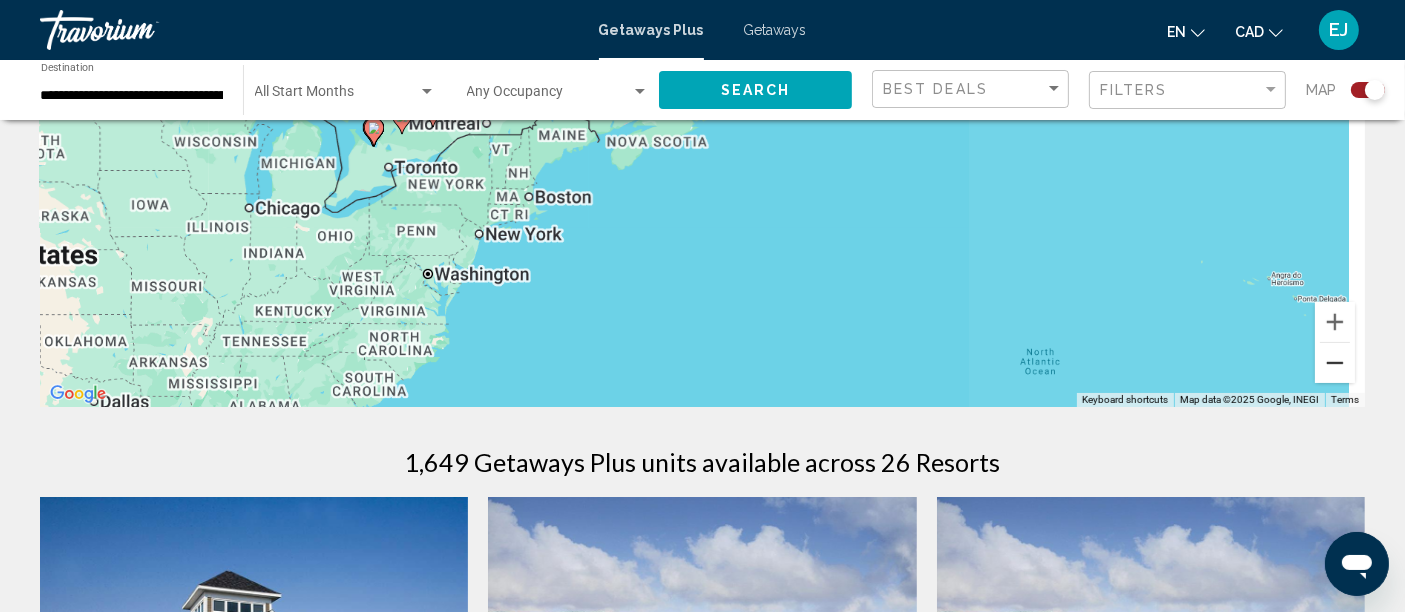 click at bounding box center [1335, 363] 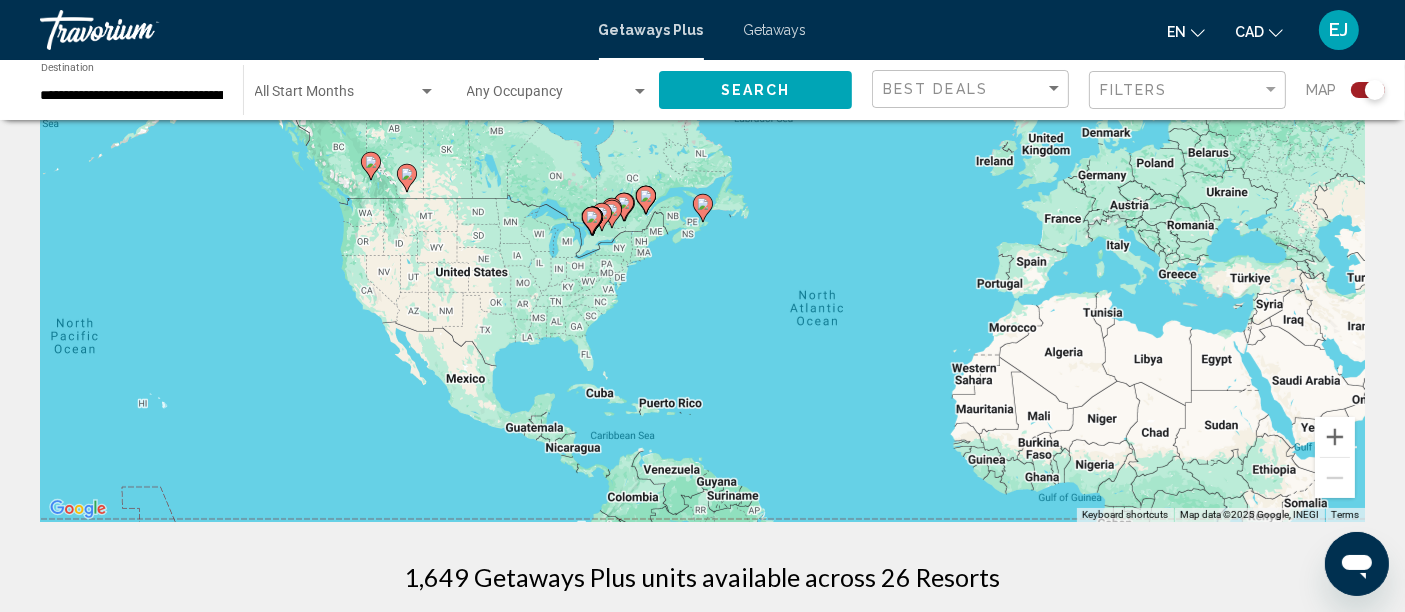 scroll, scrollTop: 111, scrollLeft: 0, axis: vertical 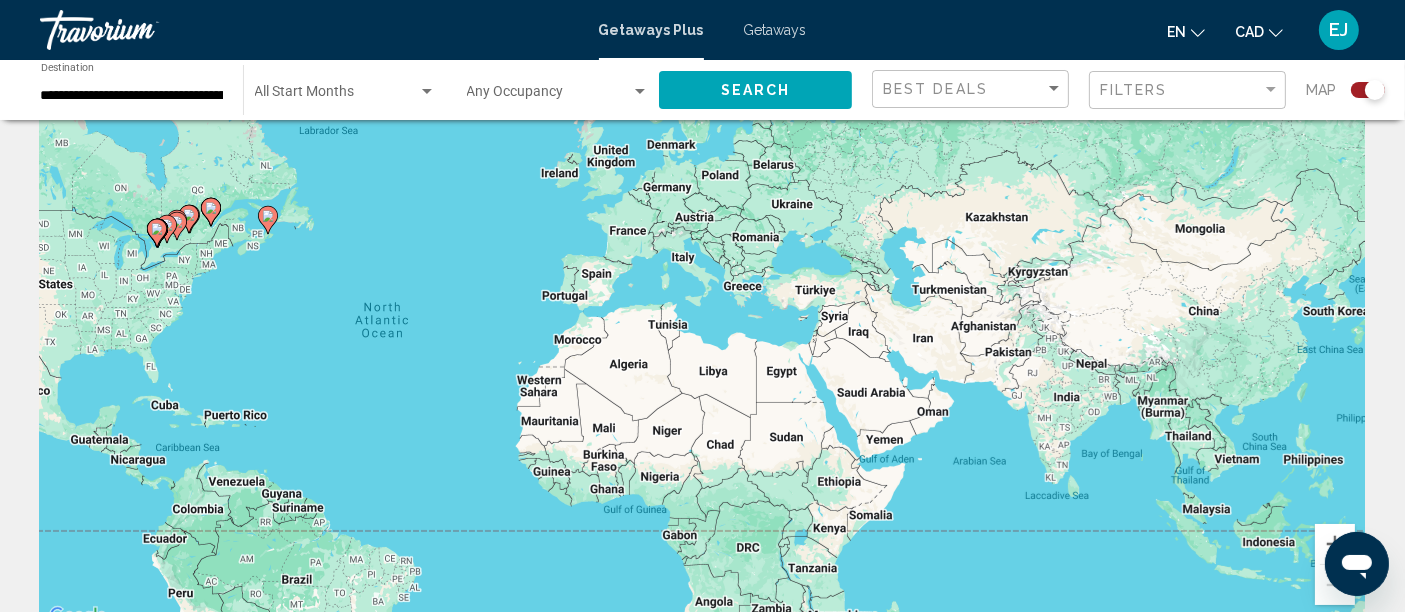 drag, startPoint x: 967, startPoint y: 349, endPoint x: 493, endPoint y: 226, distance: 489.69888 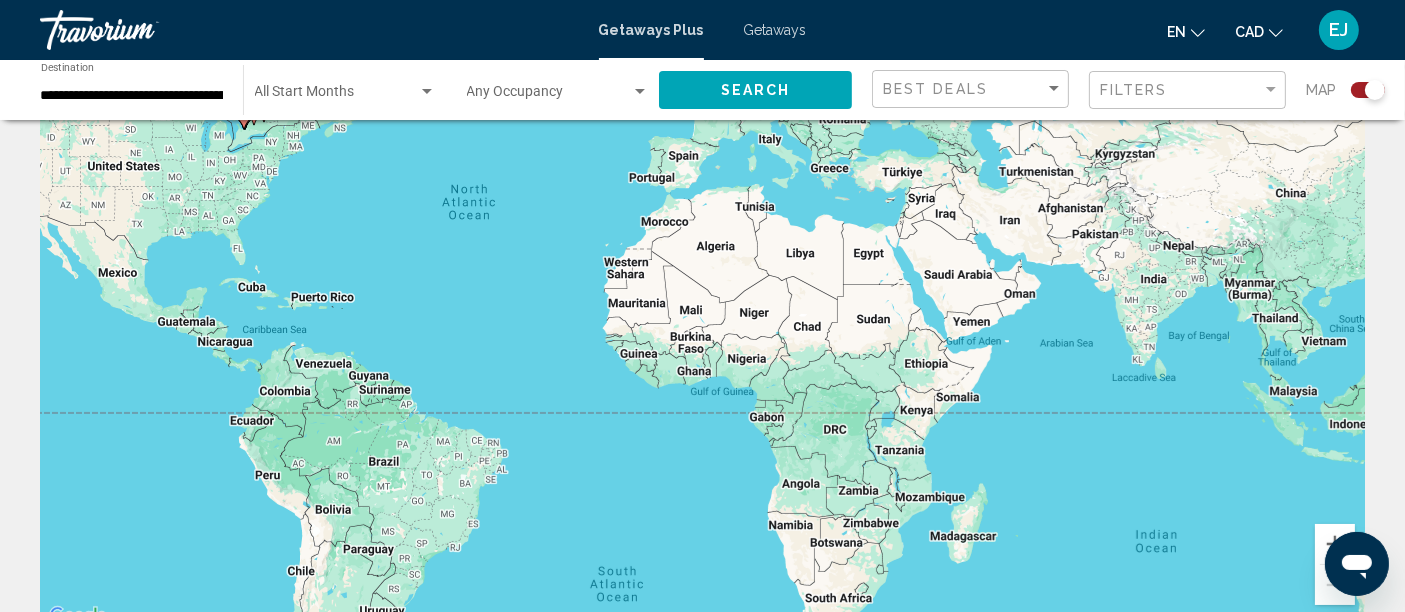 drag, startPoint x: 803, startPoint y: 378, endPoint x: 1000, endPoint y: 307, distance: 209.40392 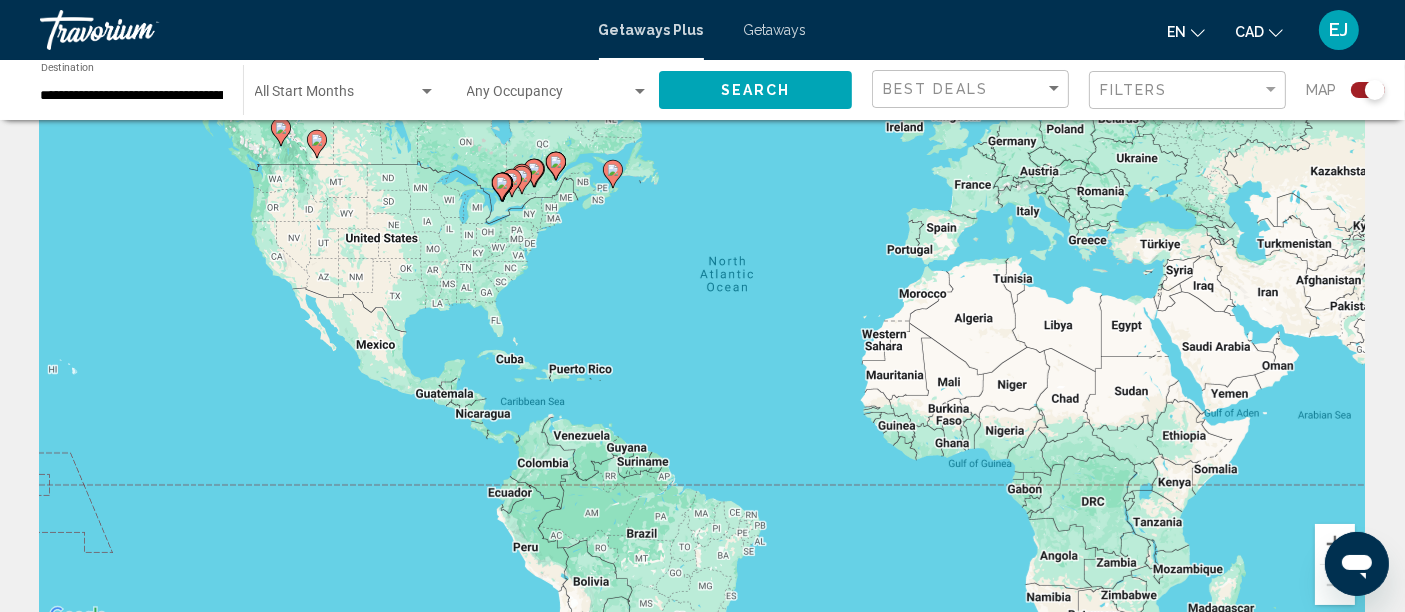 drag, startPoint x: 710, startPoint y: 413, endPoint x: 870, endPoint y: 471, distance: 170.18813 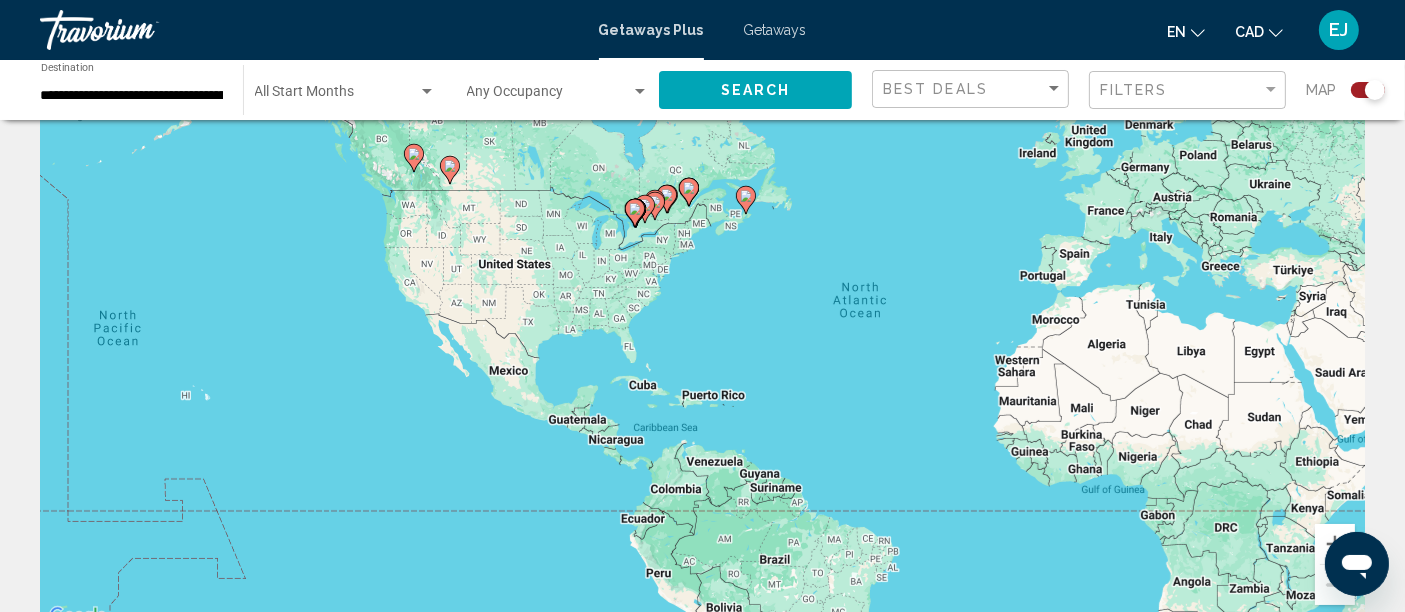 scroll, scrollTop: 222, scrollLeft: 0, axis: vertical 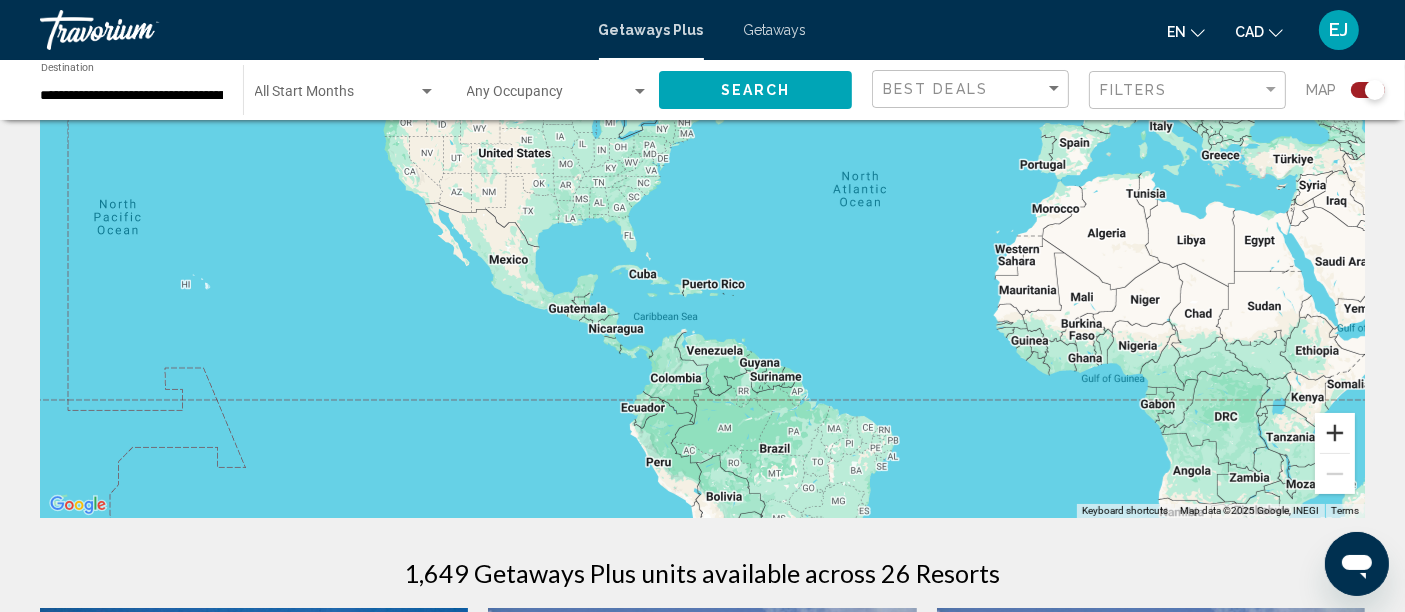 click at bounding box center (1335, 433) 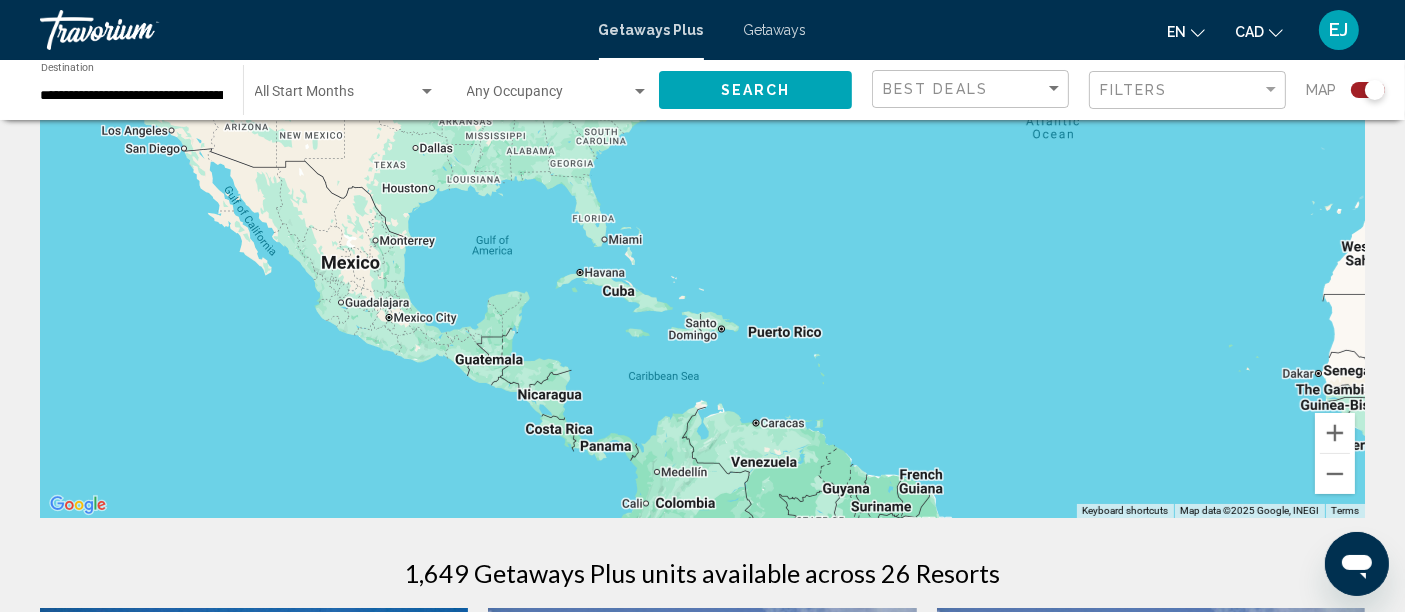 drag, startPoint x: 1025, startPoint y: 412, endPoint x: 1062, endPoint y: 334, distance: 86.33076 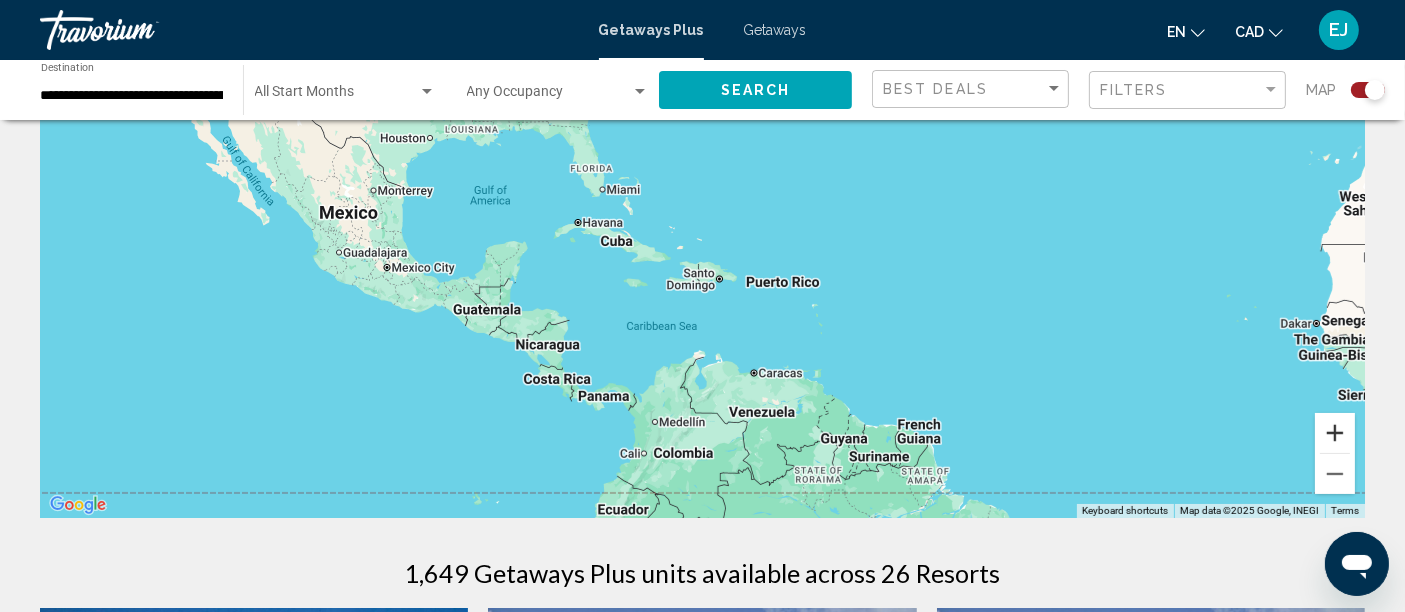 click at bounding box center [1335, 433] 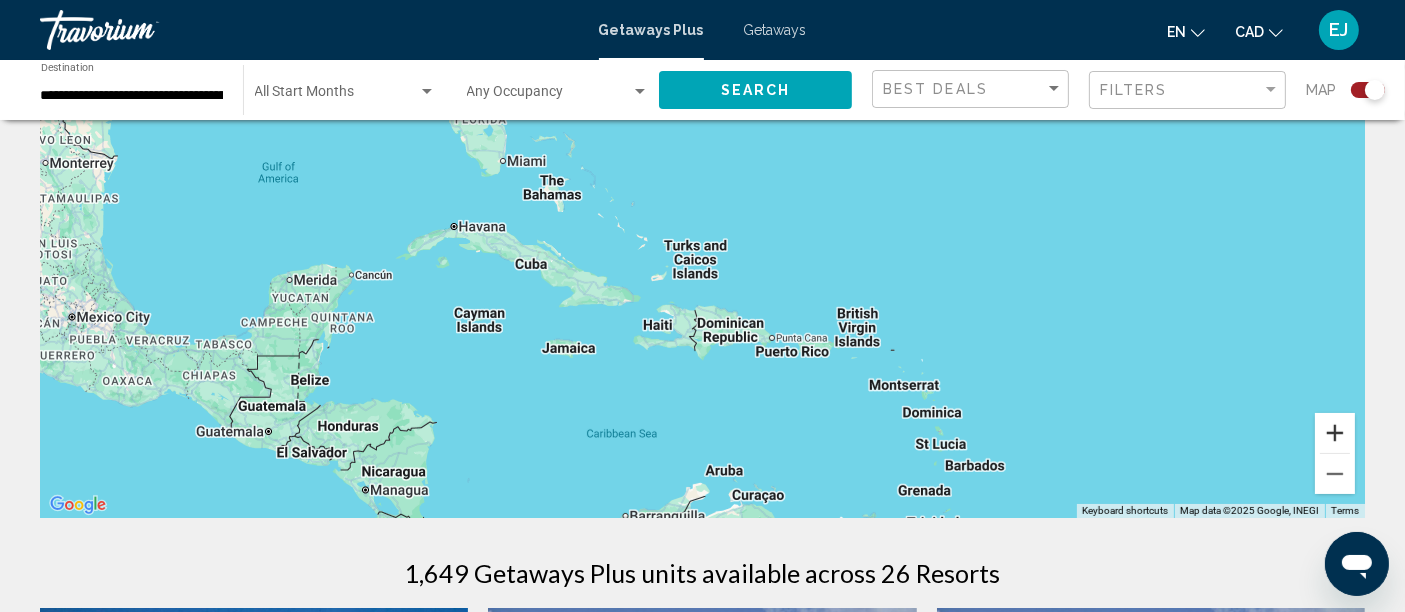 scroll, scrollTop: 111, scrollLeft: 0, axis: vertical 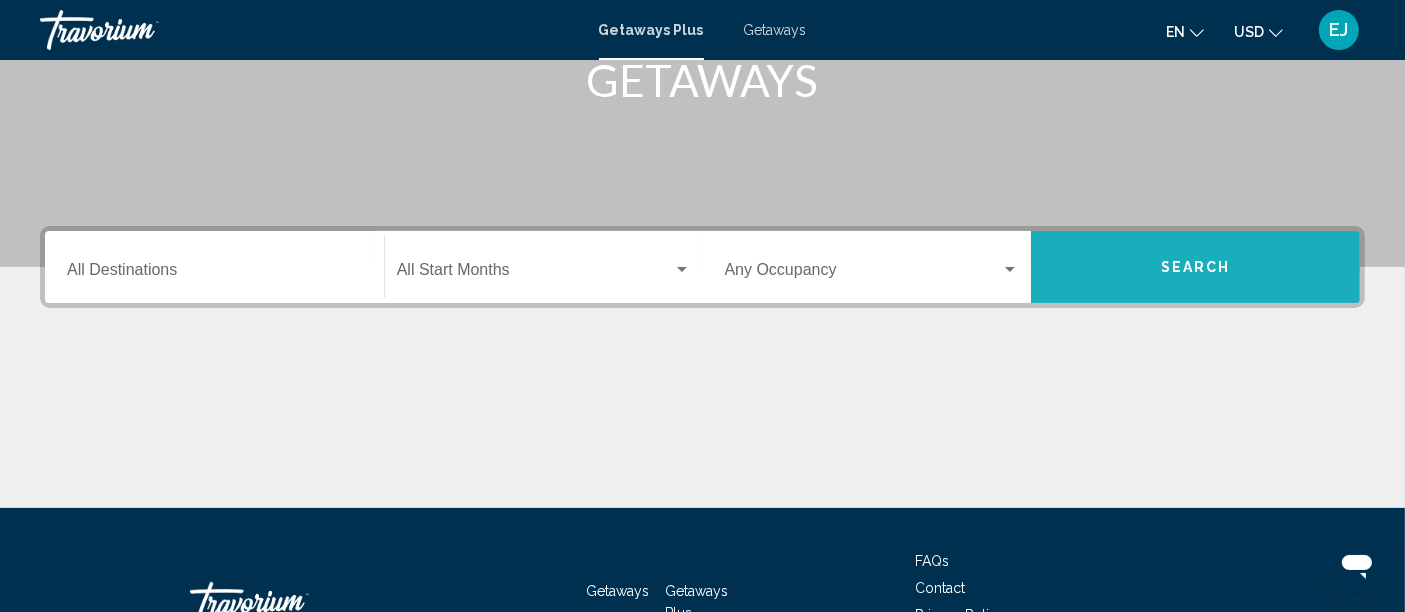 click on "Search" at bounding box center (1195, 267) 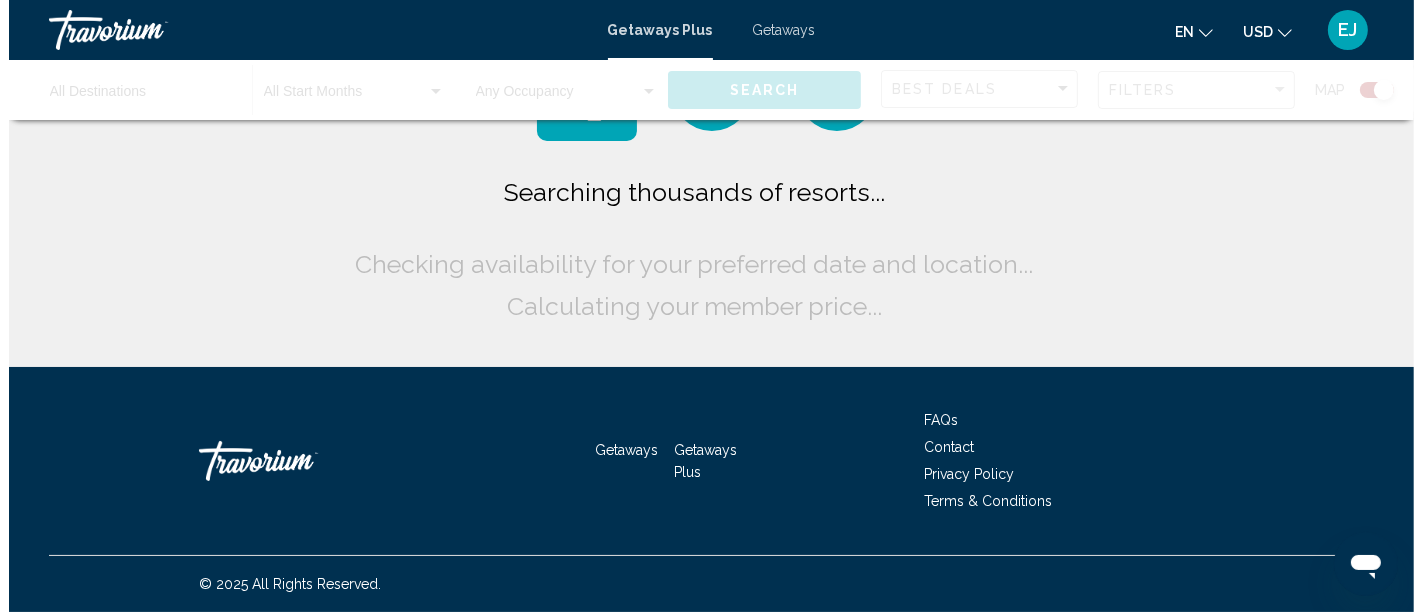 scroll, scrollTop: 0, scrollLeft: 0, axis: both 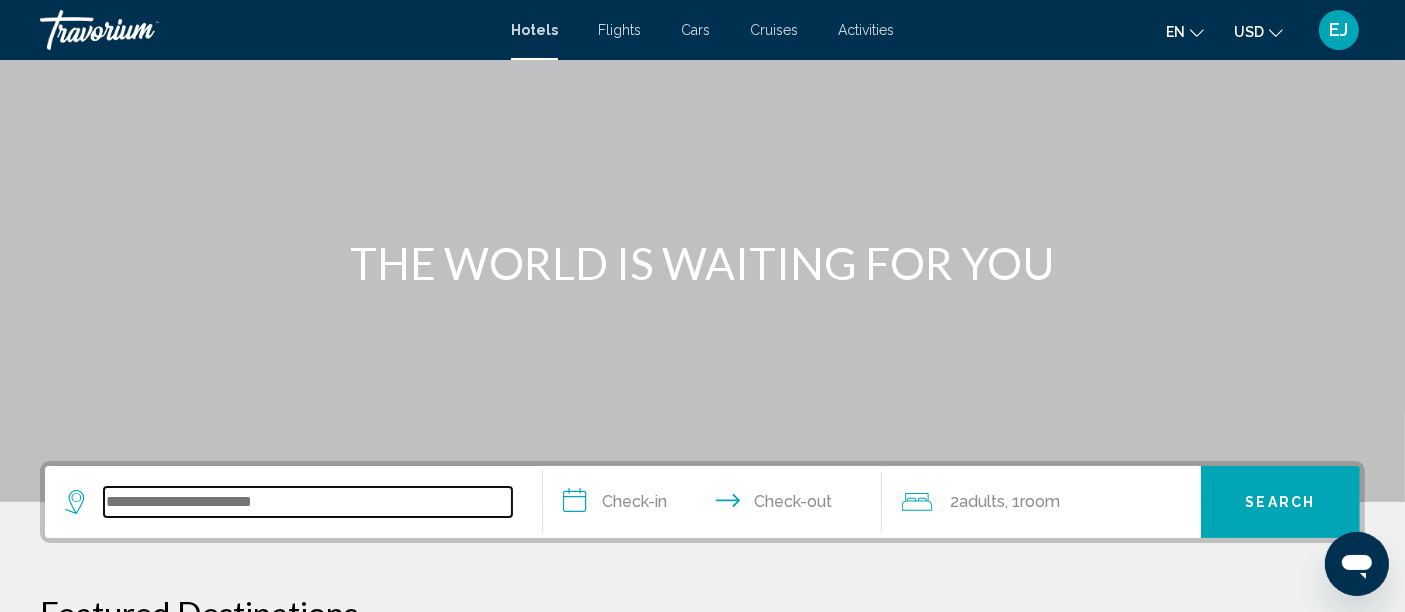 click at bounding box center (308, 502) 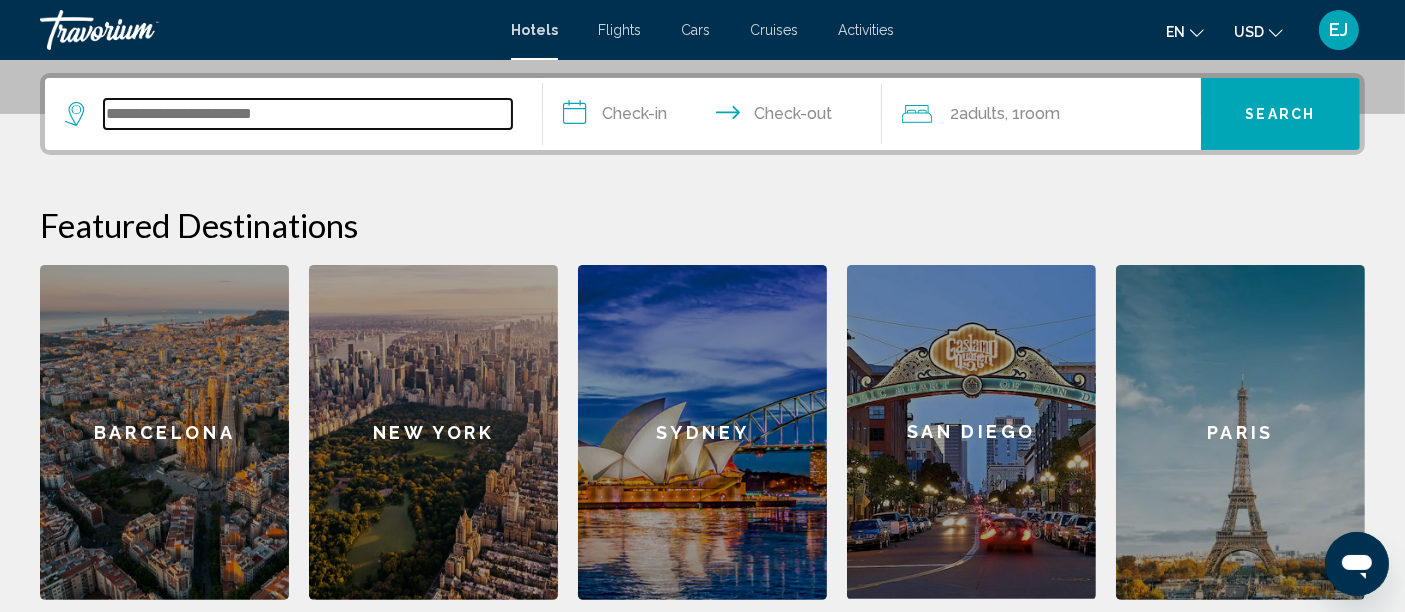 scroll, scrollTop: 493, scrollLeft: 0, axis: vertical 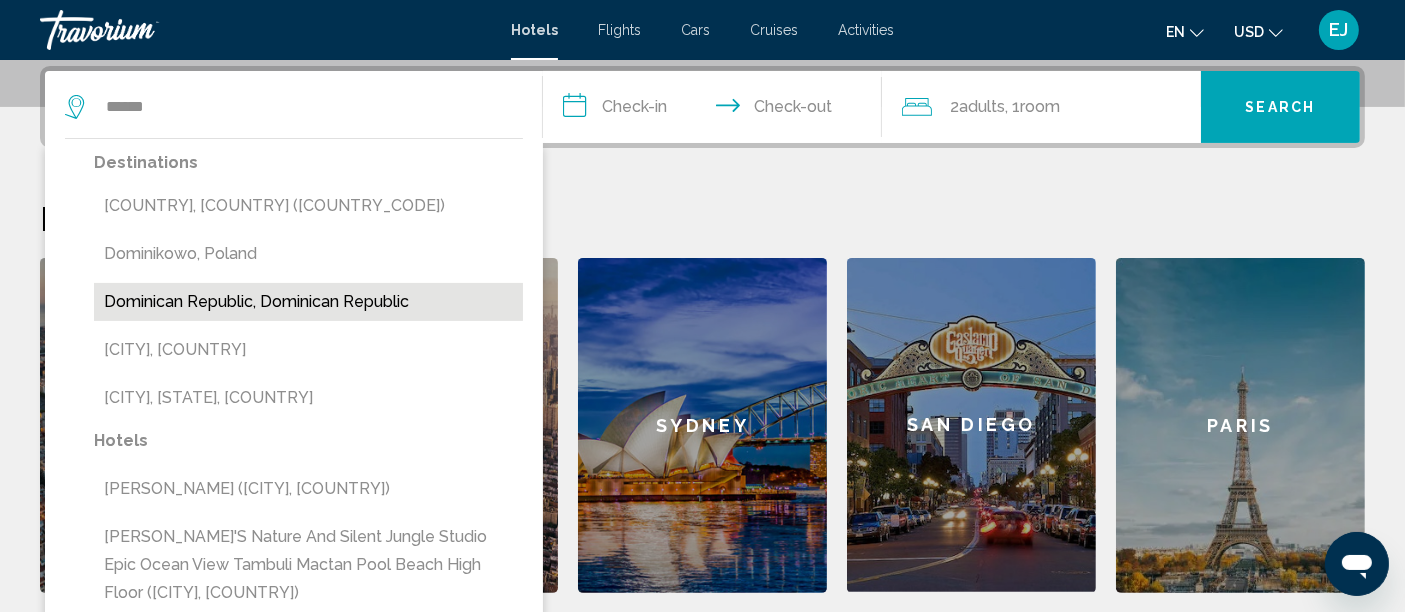 click on "Dominican Republic, Dominican Republic" at bounding box center (308, 302) 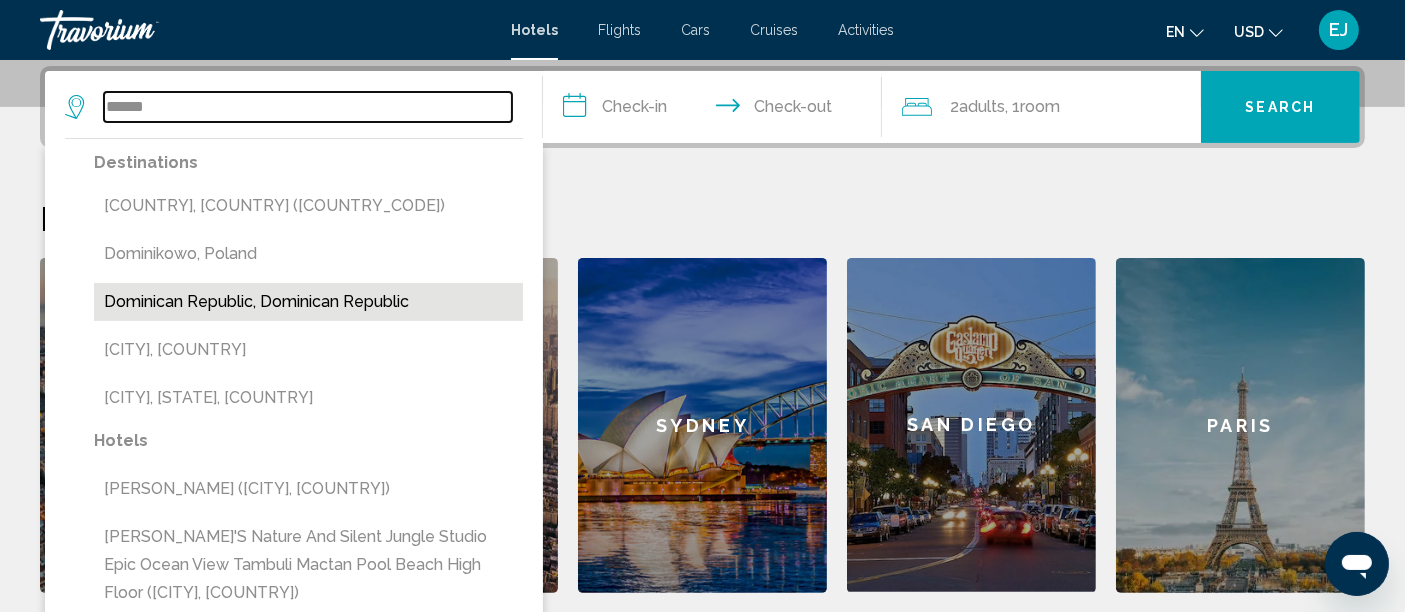 type on "**********" 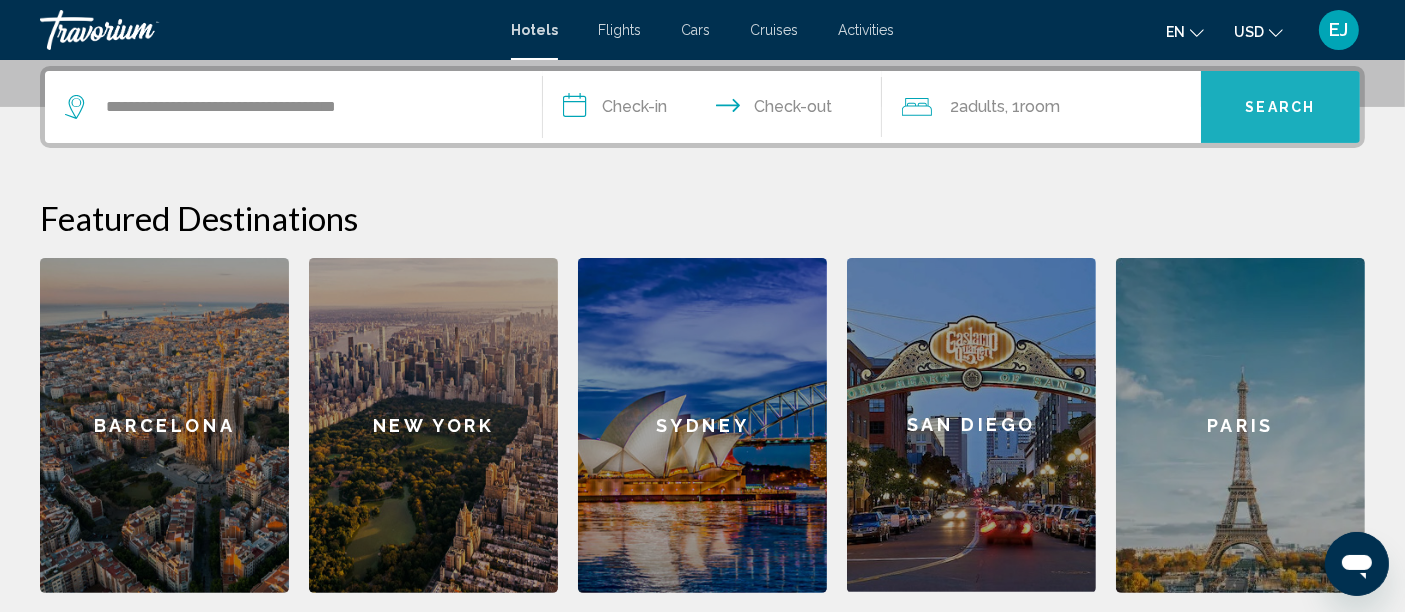 click on "Search" at bounding box center (1280, 107) 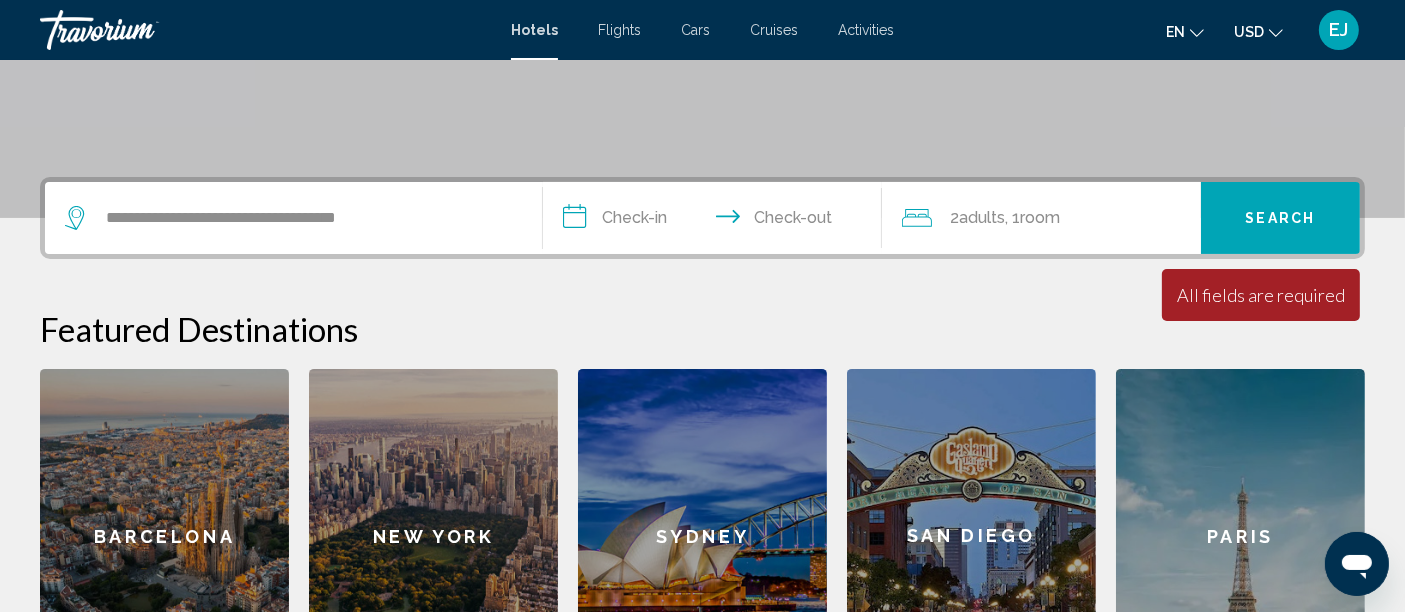 click on "**********" at bounding box center [716, 221] 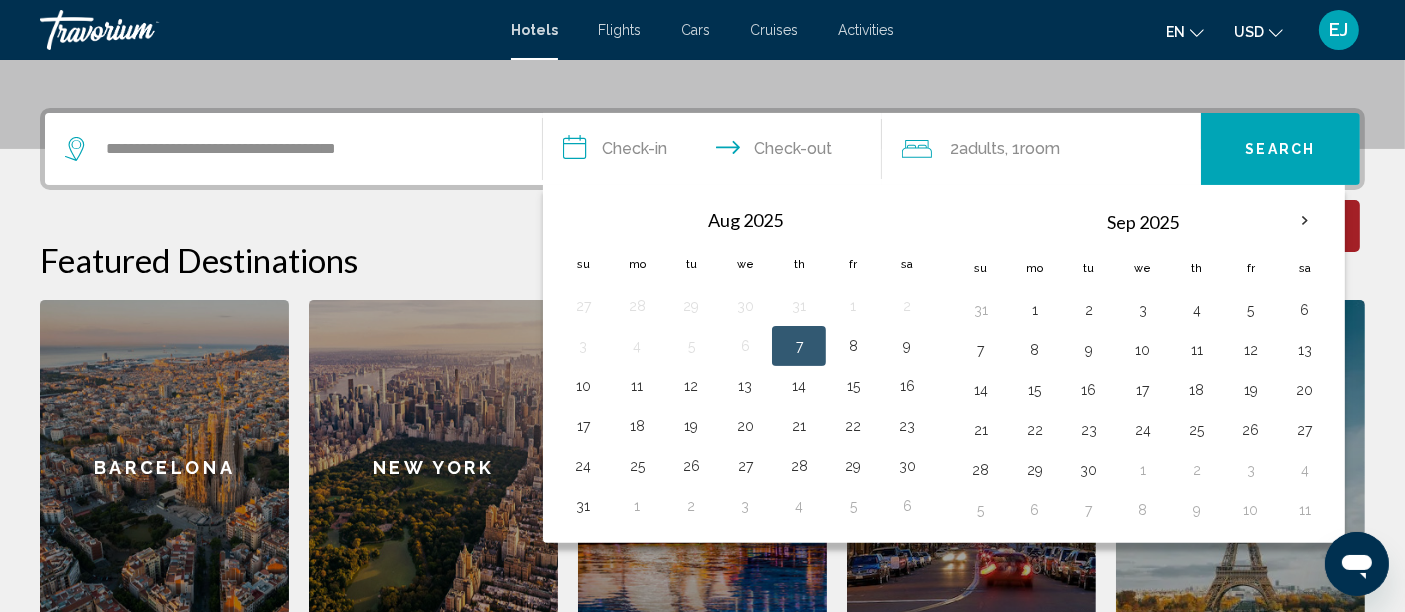 scroll, scrollTop: 493, scrollLeft: 0, axis: vertical 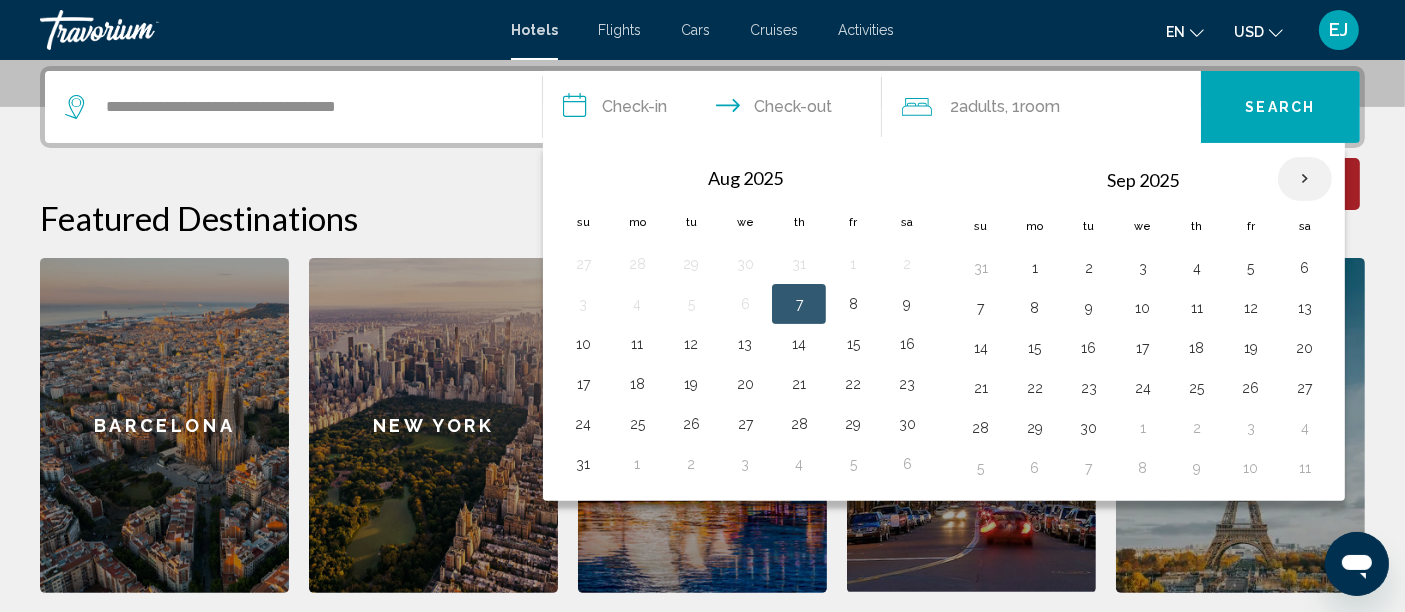 click at bounding box center [1305, 179] 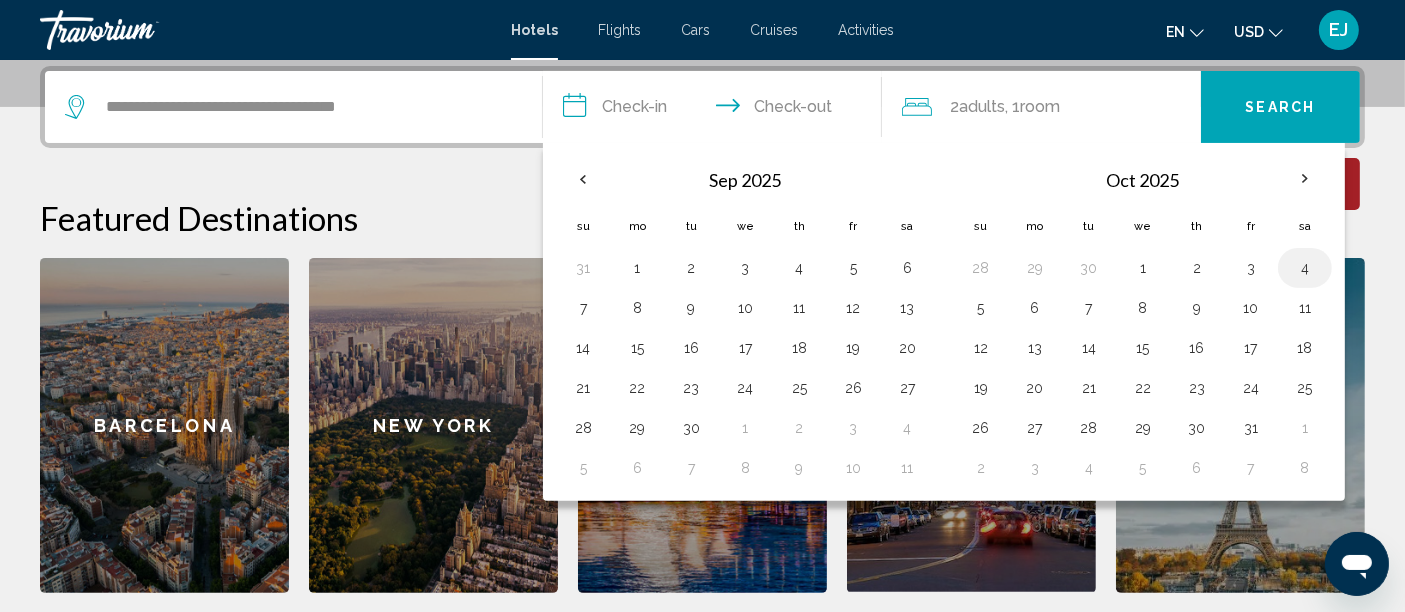click on "4" at bounding box center (1305, 268) 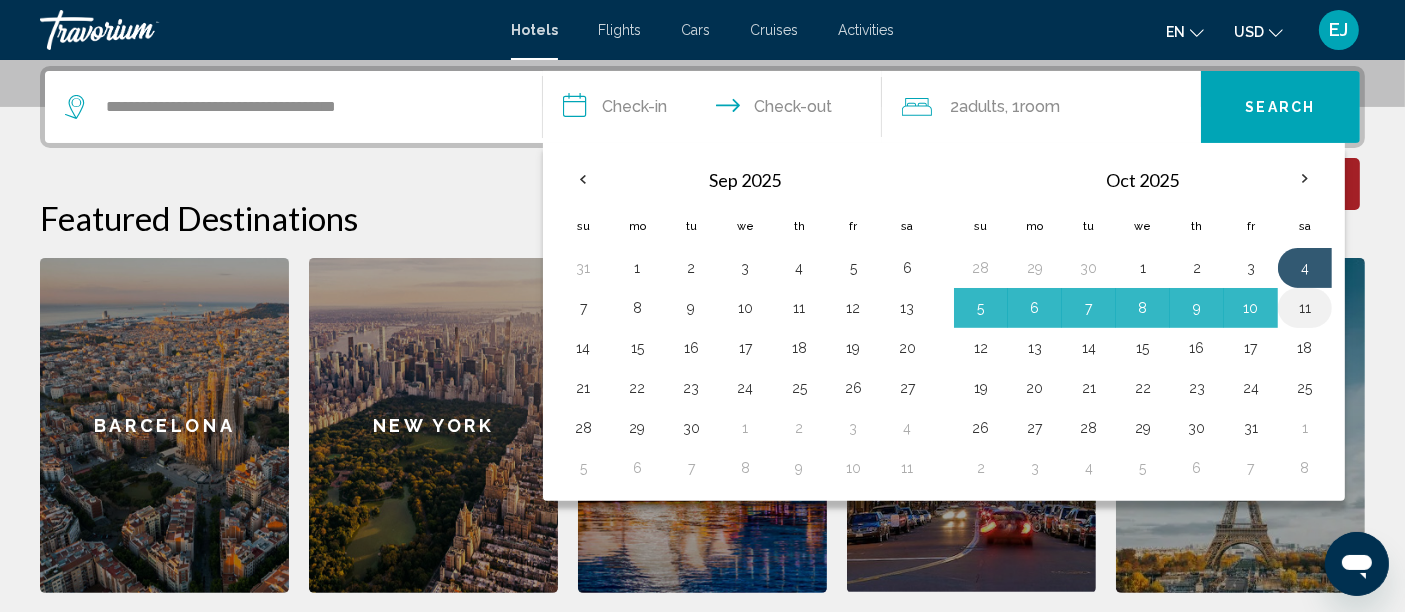 click on "11" at bounding box center (1305, 308) 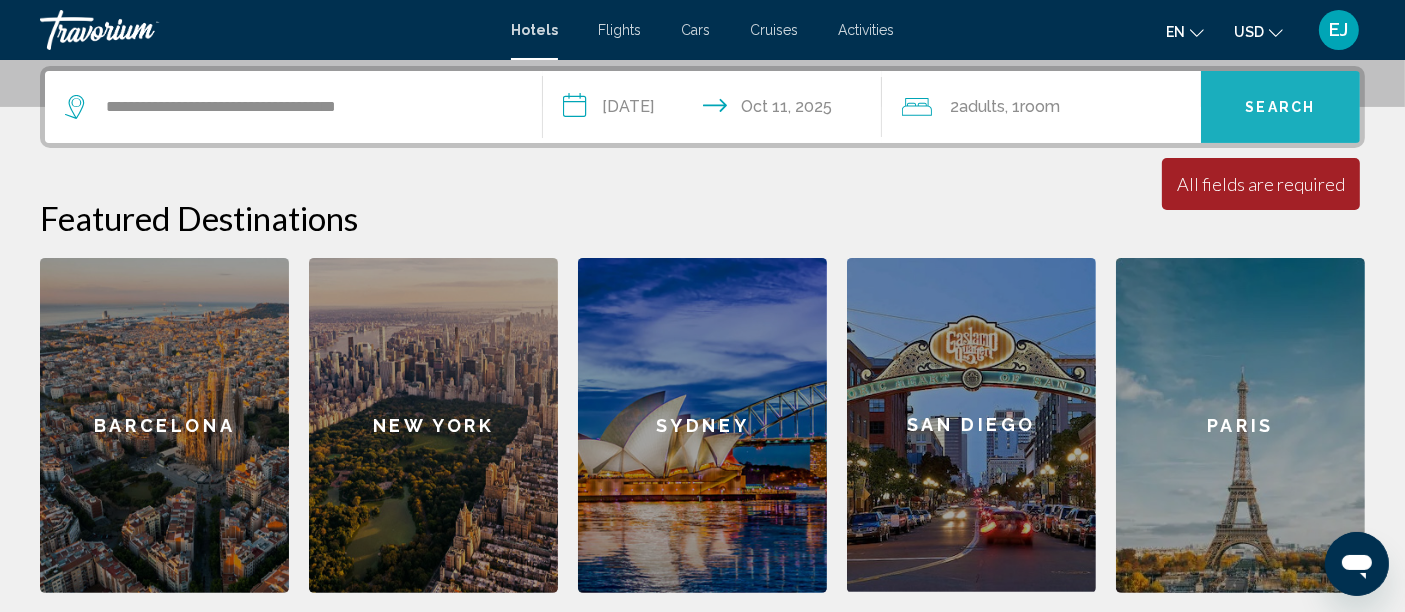 click on "Search" at bounding box center [1281, 108] 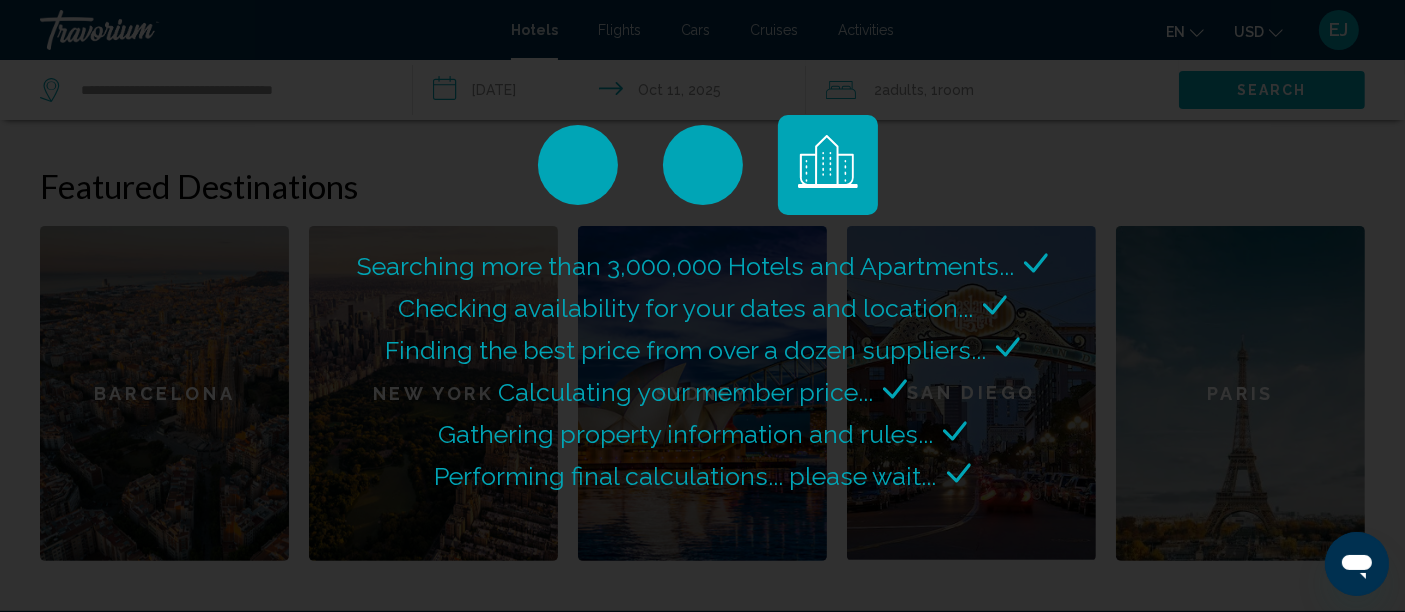 scroll, scrollTop: 224, scrollLeft: 0, axis: vertical 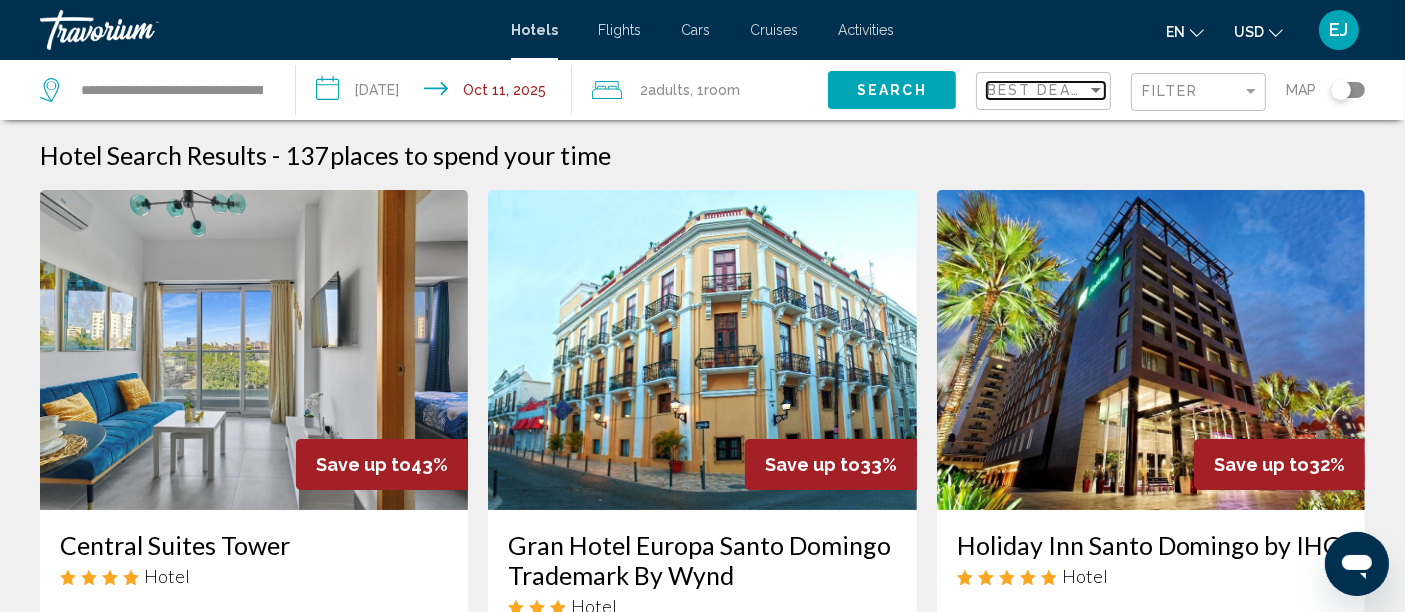 click on "Best Deals" at bounding box center [1039, 90] 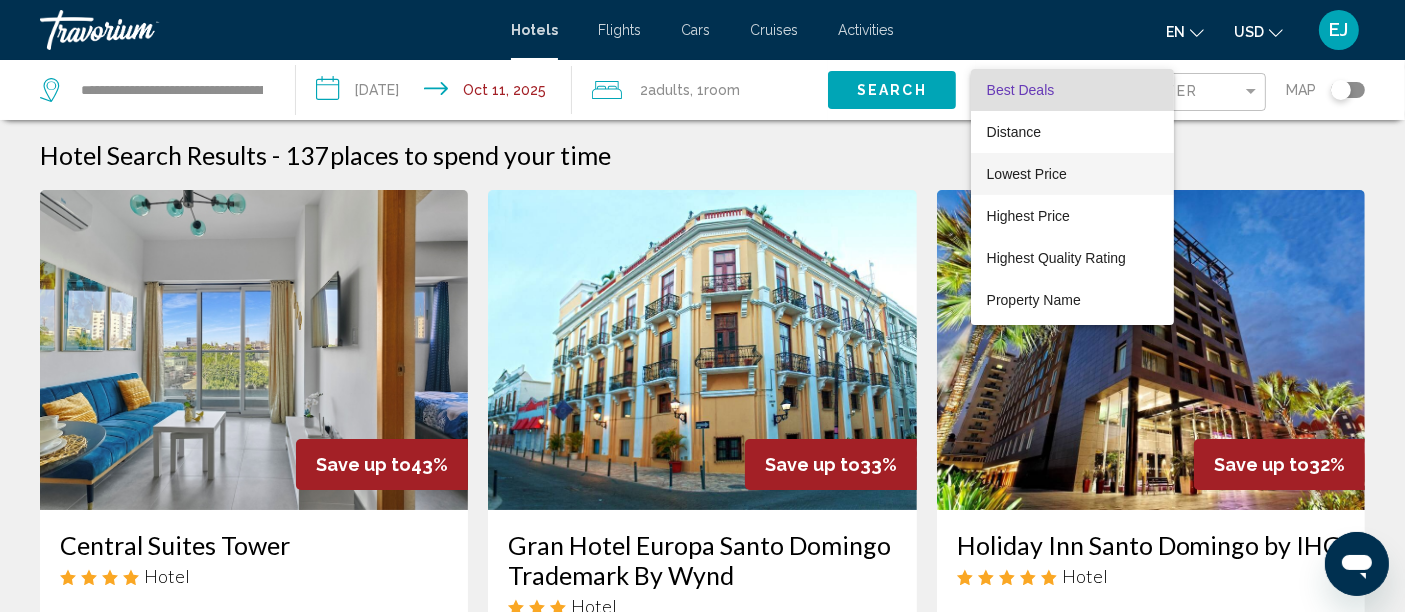 click on "Lowest Price" at bounding box center [1027, 174] 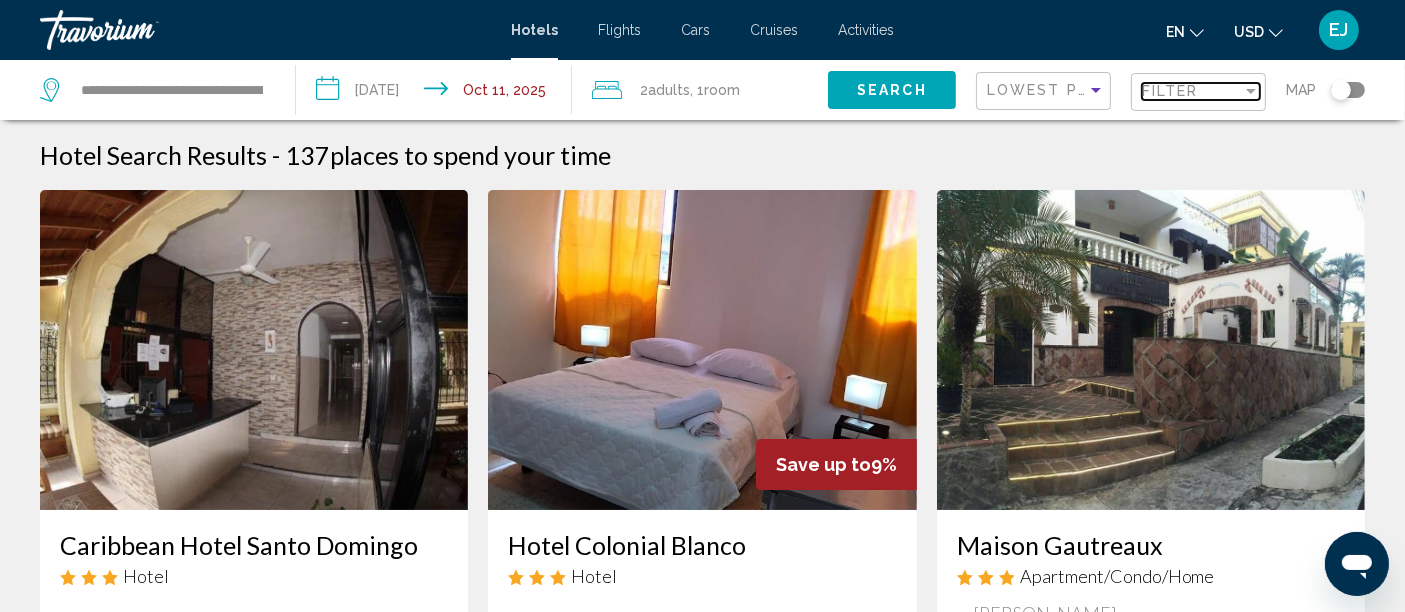 click on "Filter" at bounding box center (1170, 91) 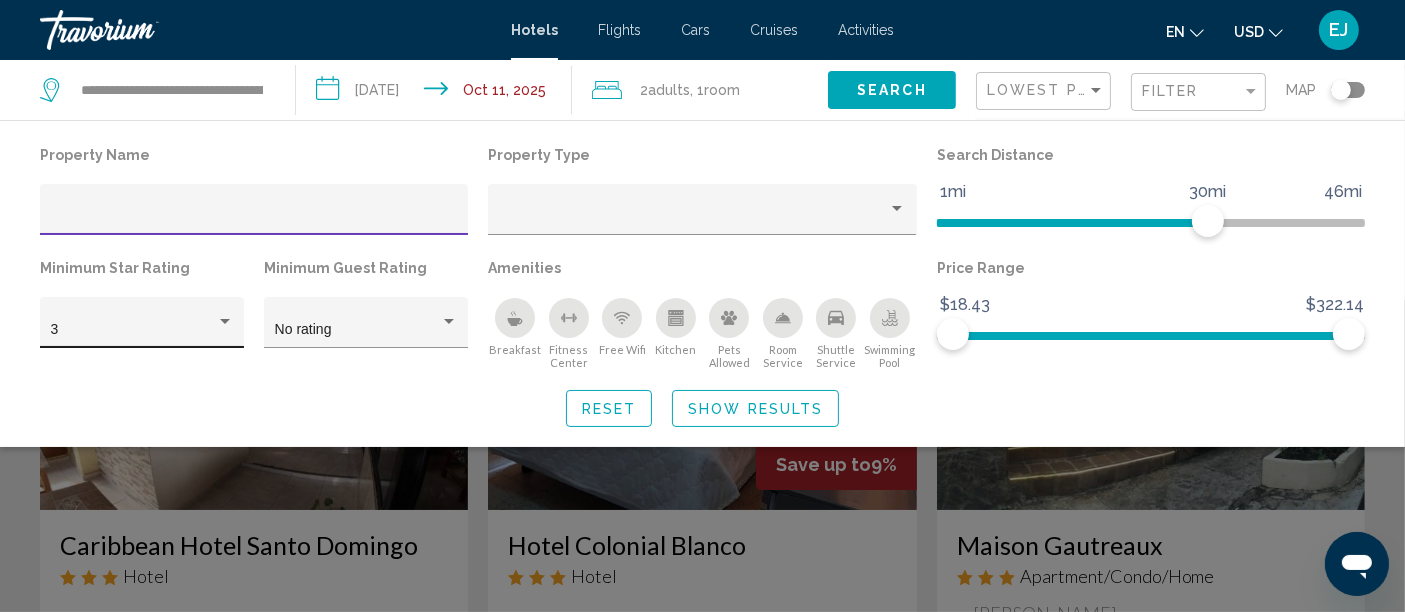 click on "3" at bounding box center (133, 330) 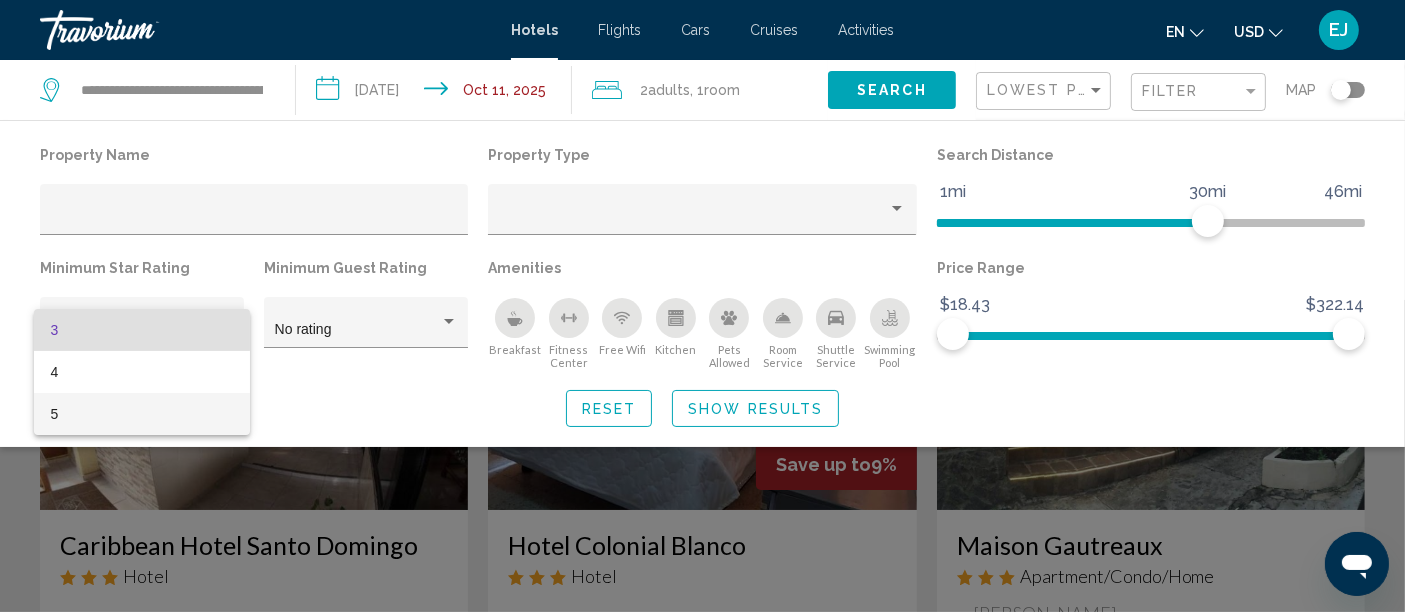click on "5" at bounding box center [141, 414] 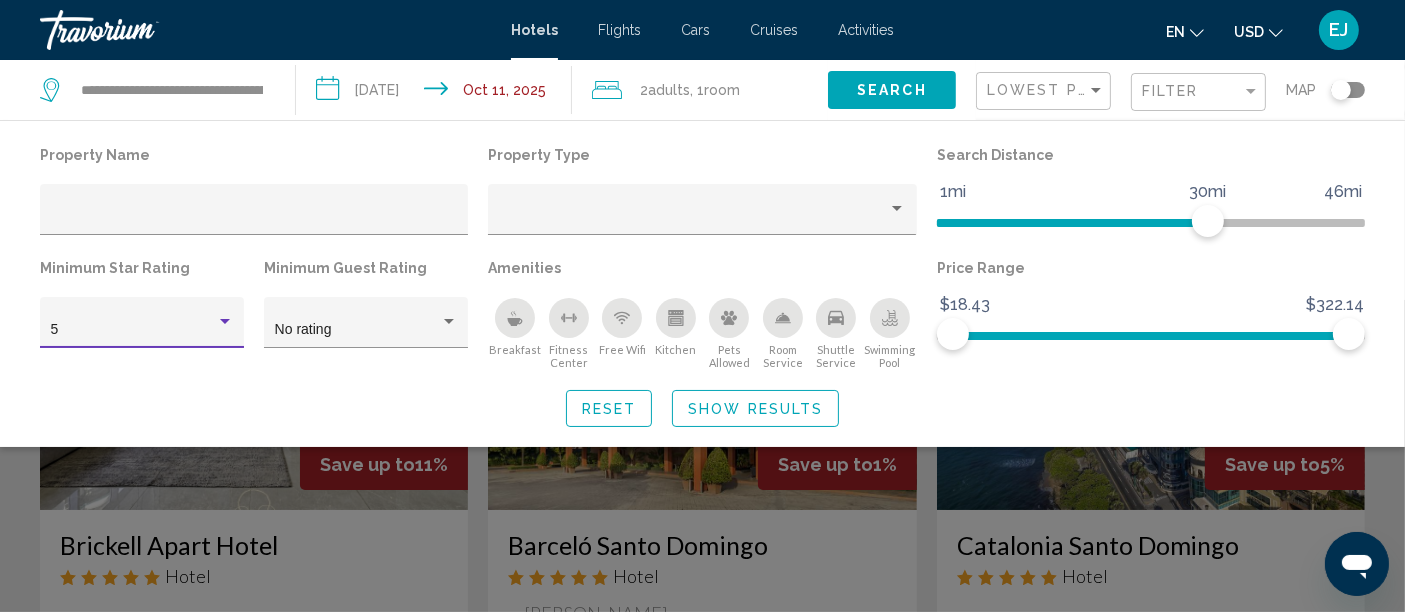 click on "5" at bounding box center (133, 330) 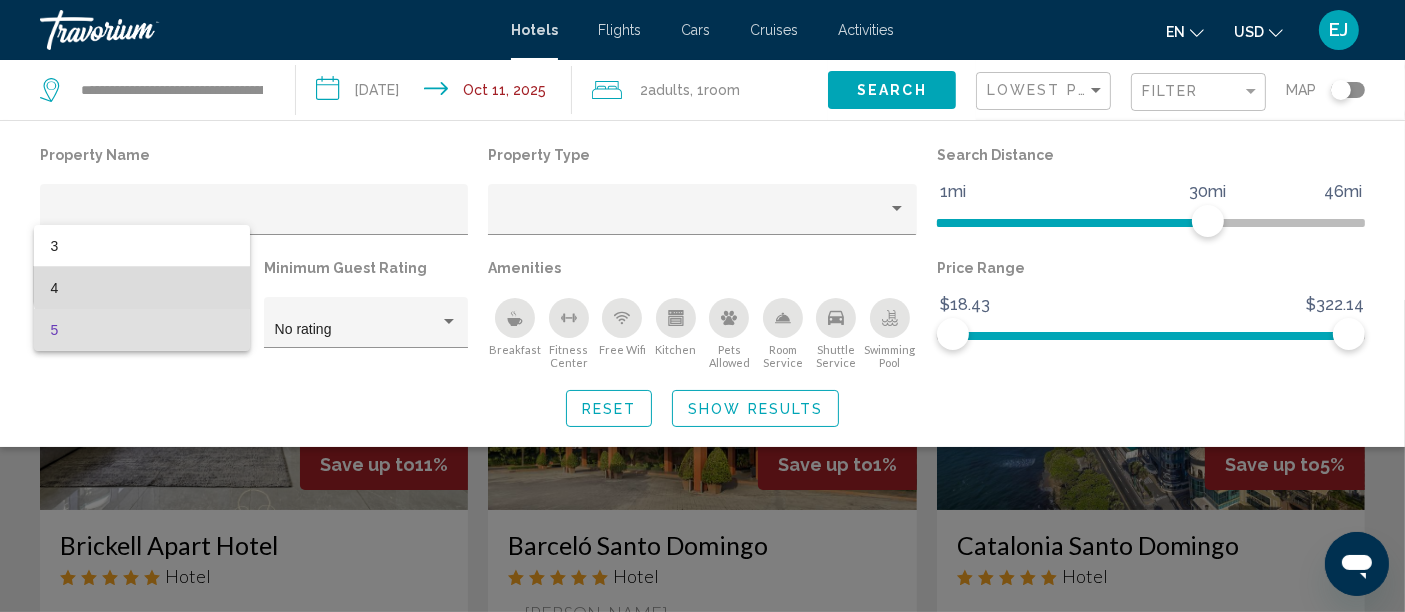 click on "4" at bounding box center [141, 288] 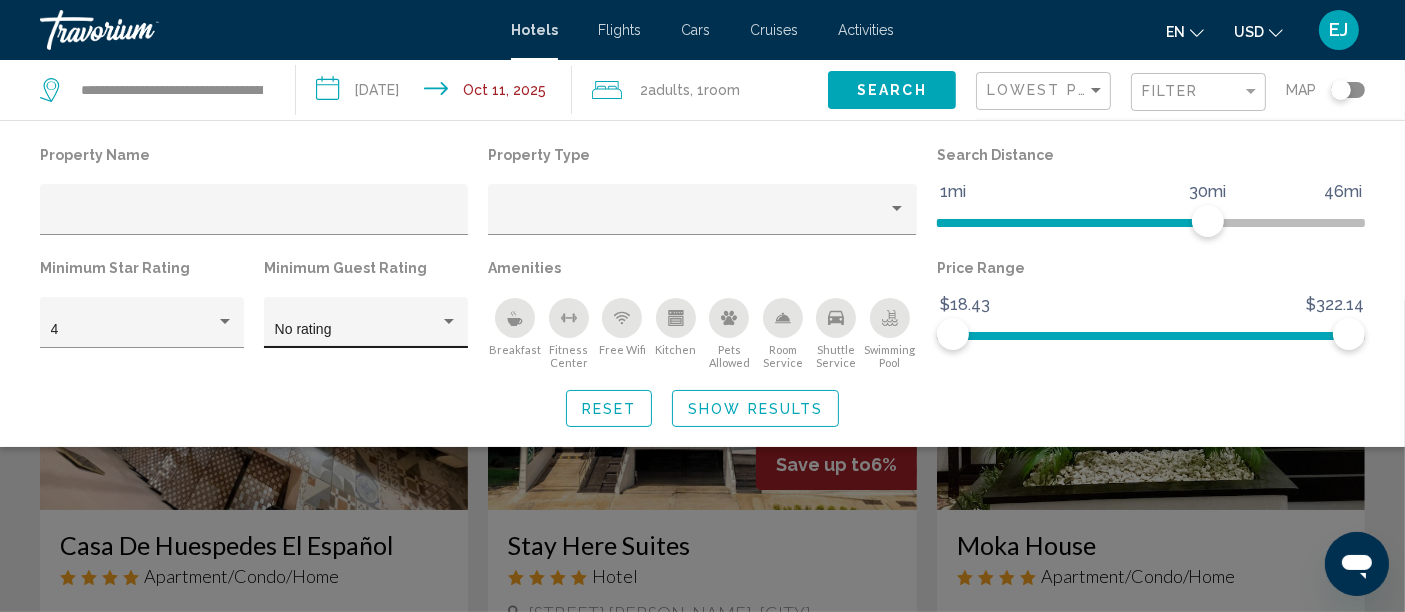 click on "No rating" 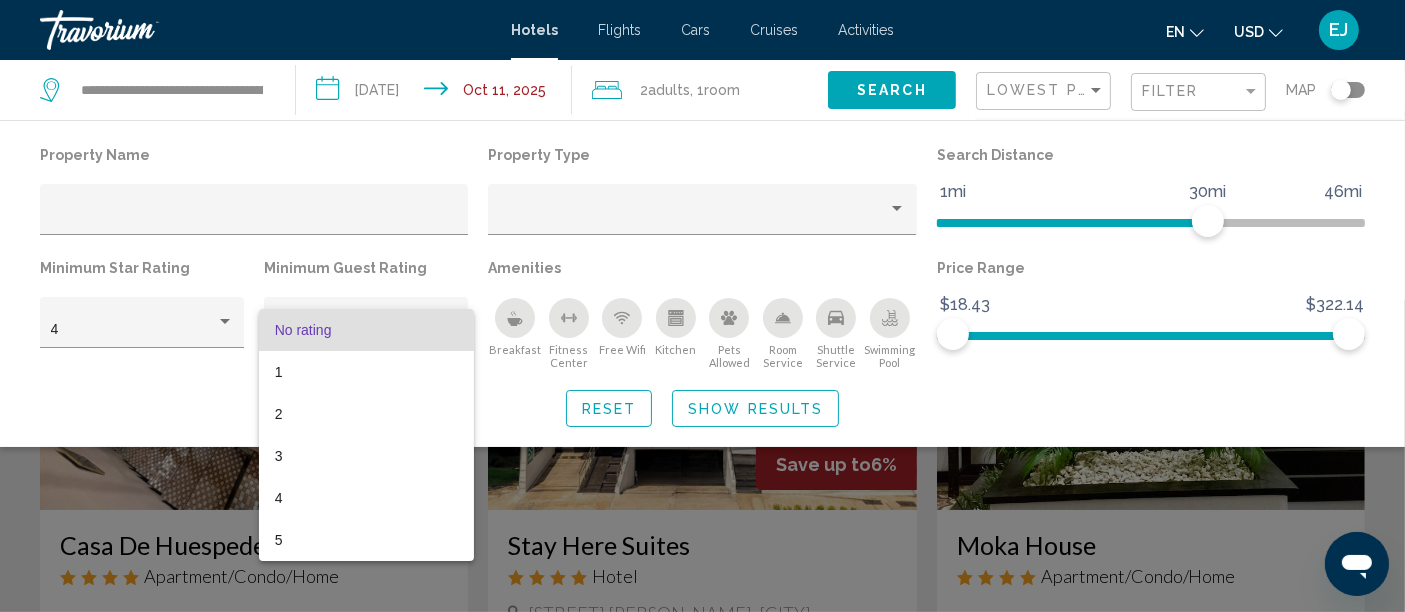 click at bounding box center [702, 306] 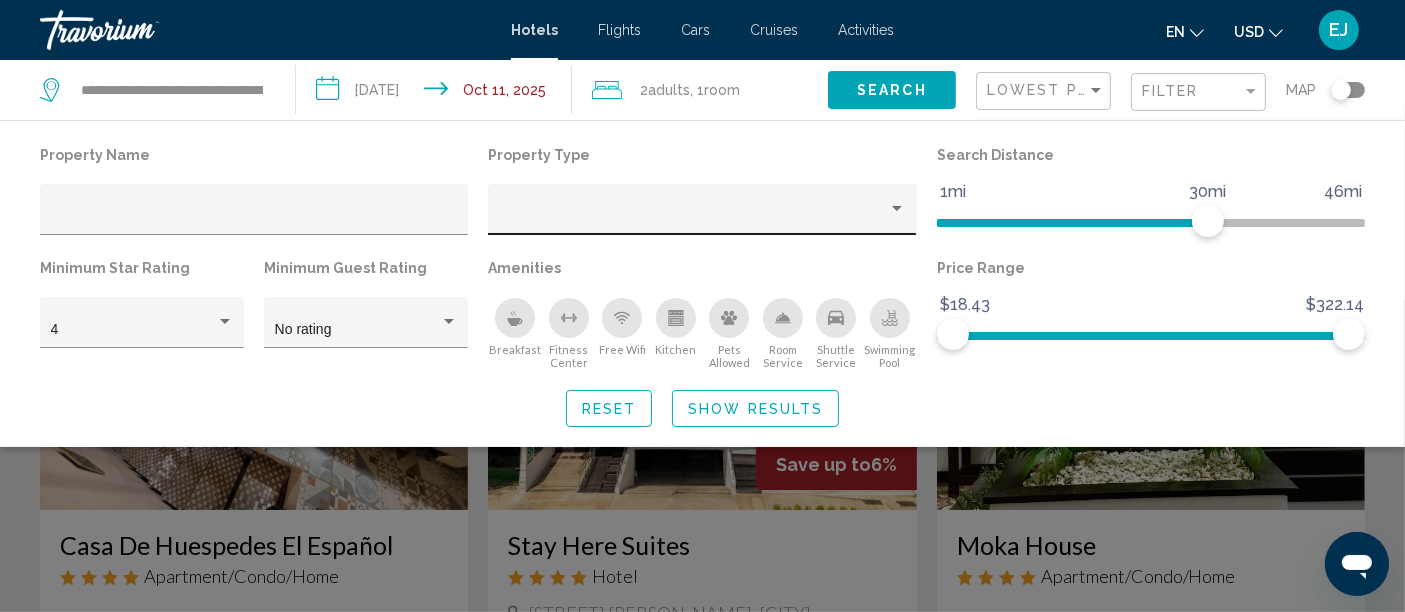 click at bounding box center (693, 217) 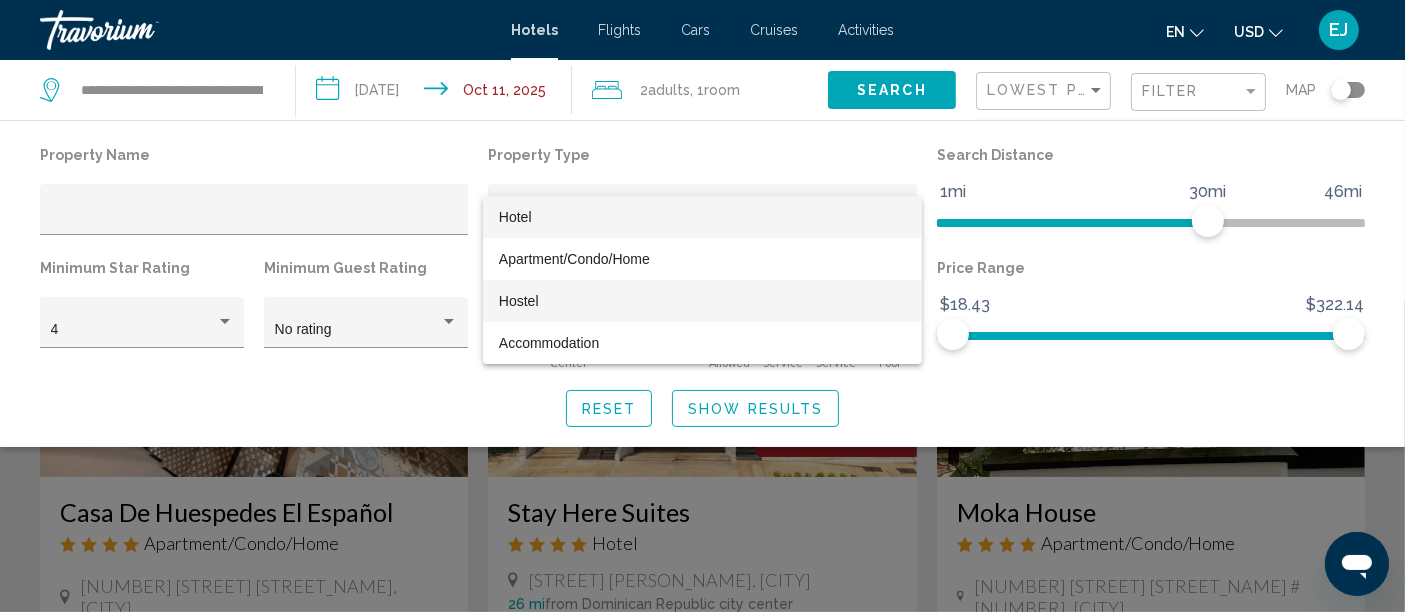 scroll, scrollTop: 0, scrollLeft: 0, axis: both 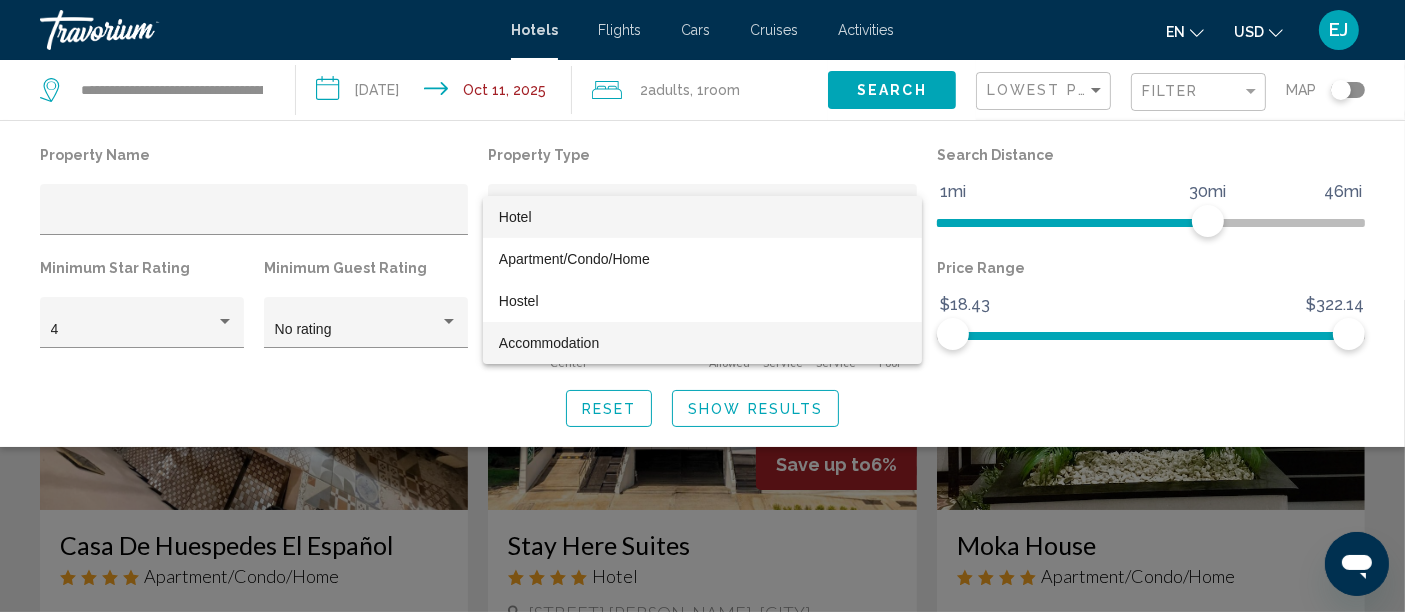 click on "Accommodation" at bounding box center [702, 343] 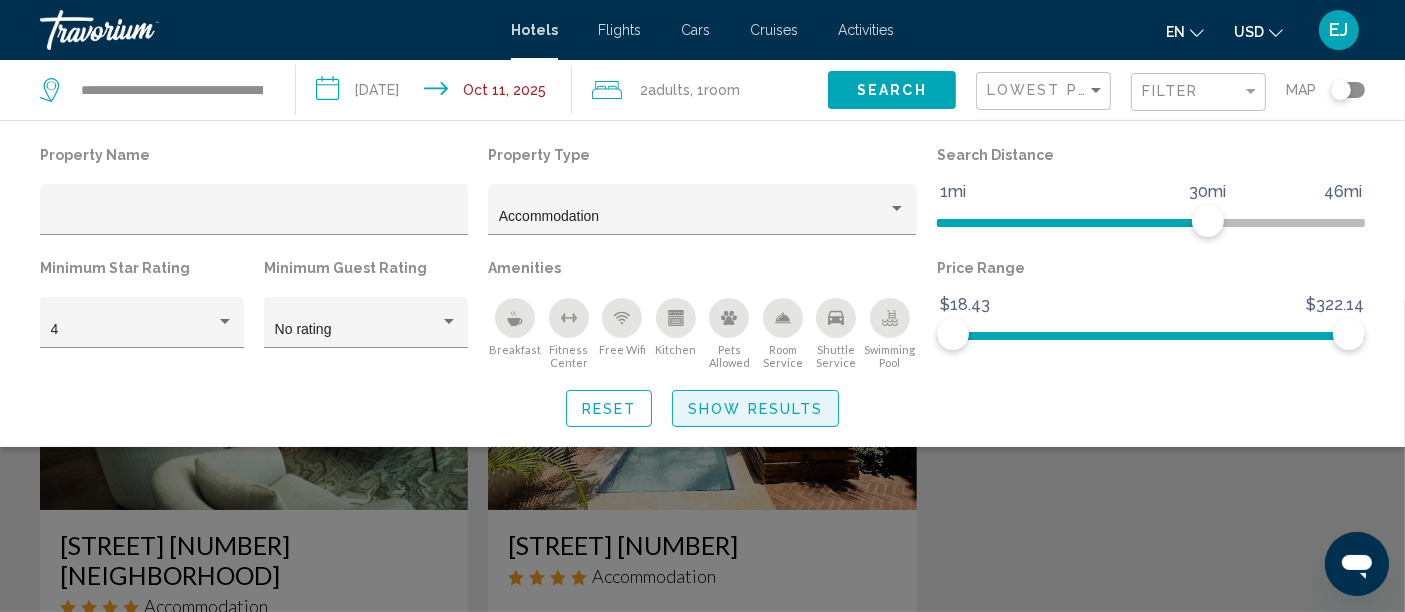 click on "Show Results" 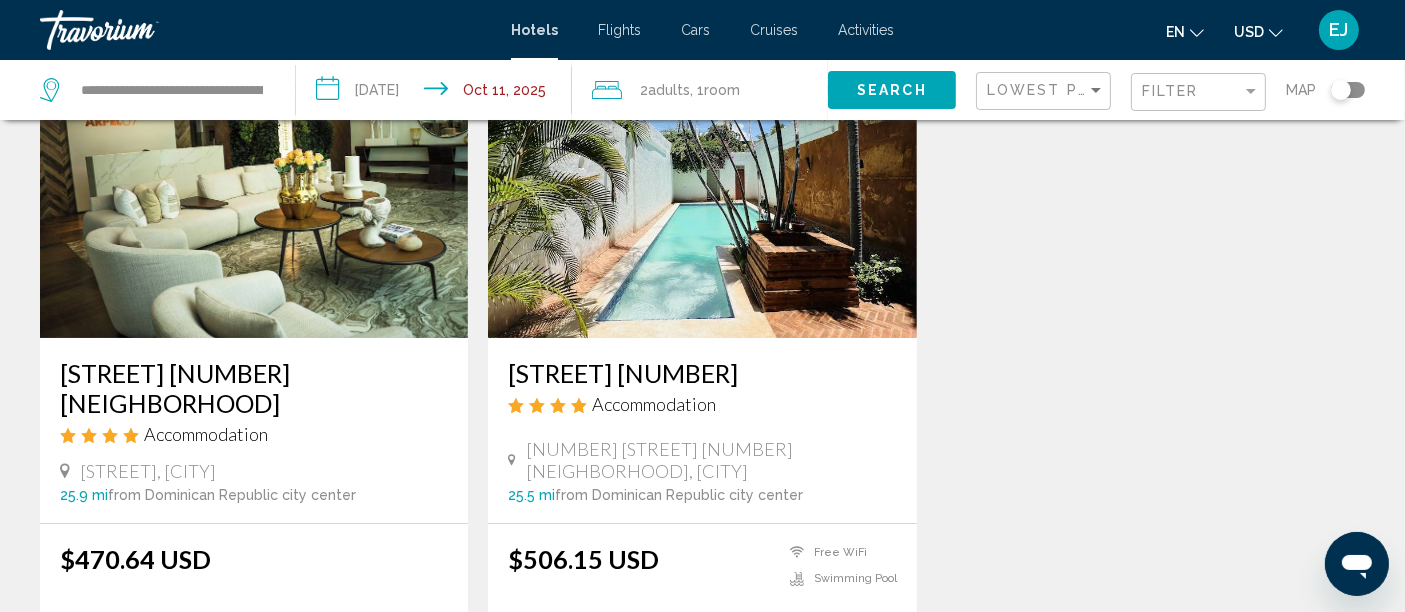 scroll, scrollTop: 0, scrollLeft: 0, axis: both 